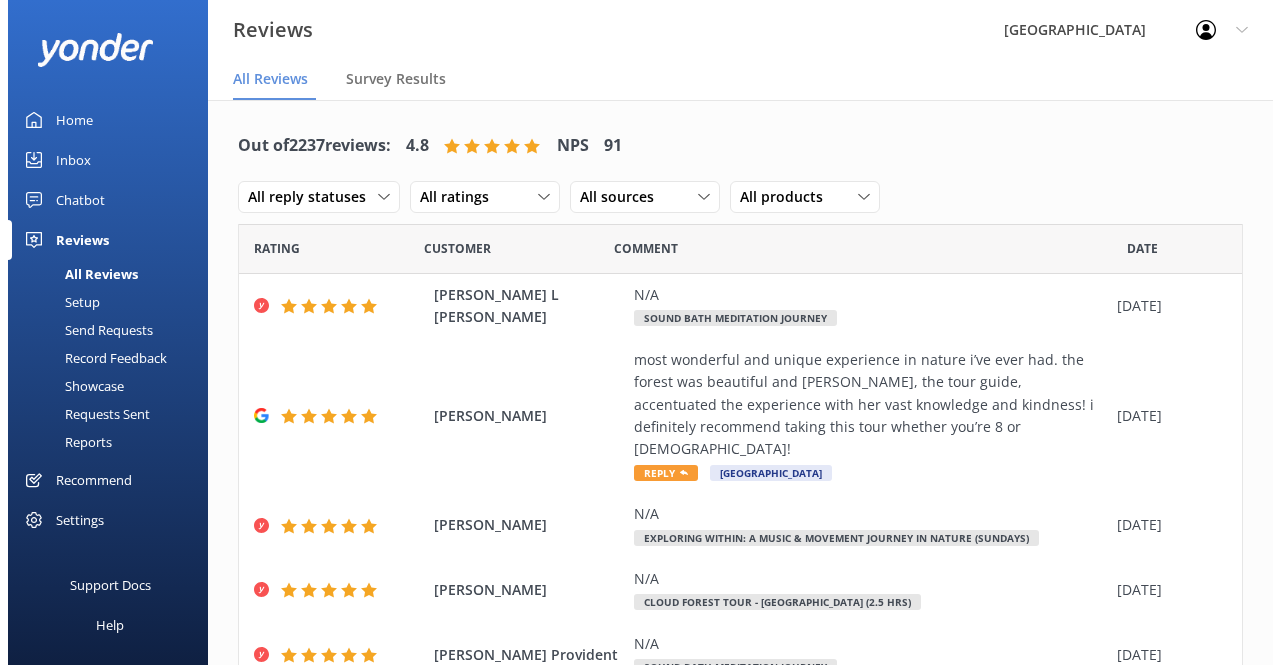 scroll, scrollTop: 0, scrollLeft: 0, axis: both 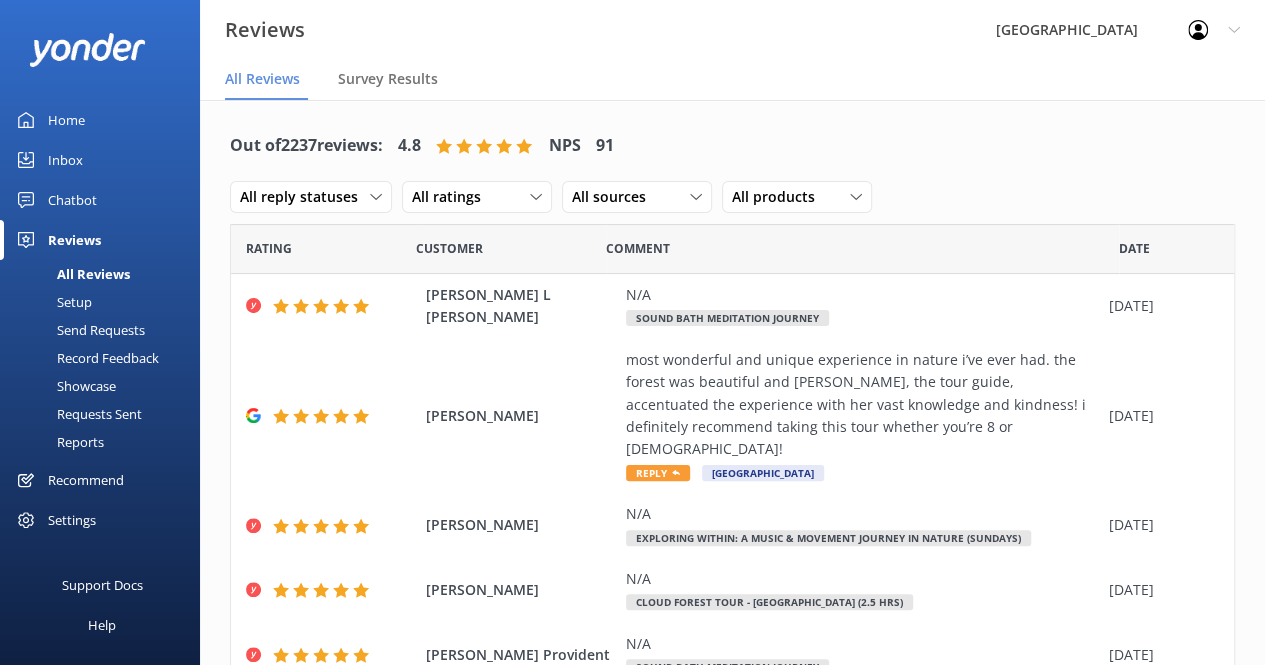 click on "Inbox" at bounding box center (65, 160) 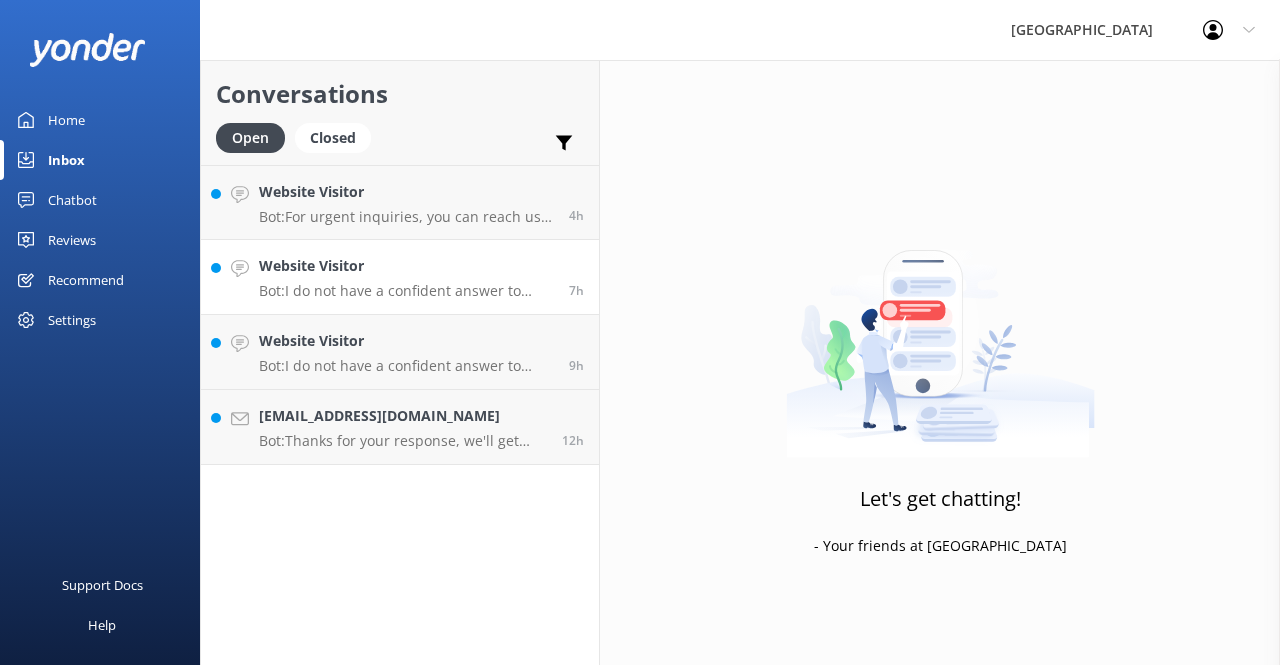 click on "Website Visitor Bot:  I do not have a confident answer to your question. For more comprehensive inquiries, please contact our reservations team at [EMAIL_ADDRESS][DOMAIN_NAME]. Mahalo 🙏 7h" at bounding box center [400, 277] 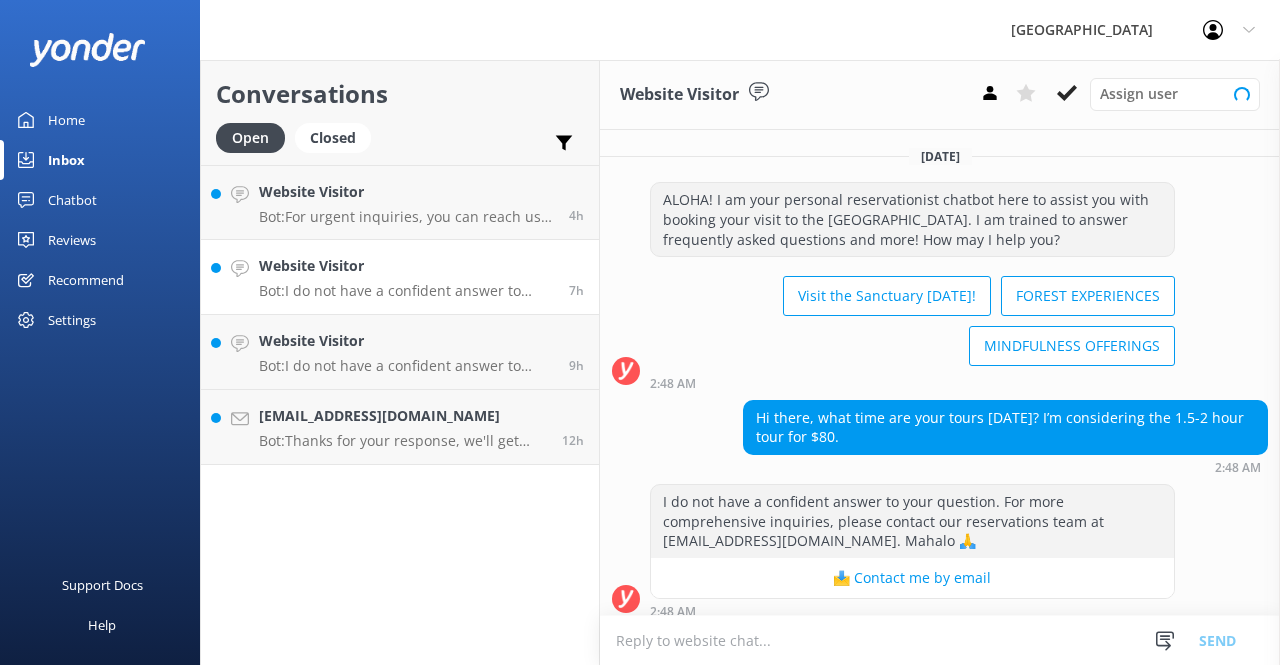 scroll, scrollTop: 10, scrollLeft: 0, axis: vertical 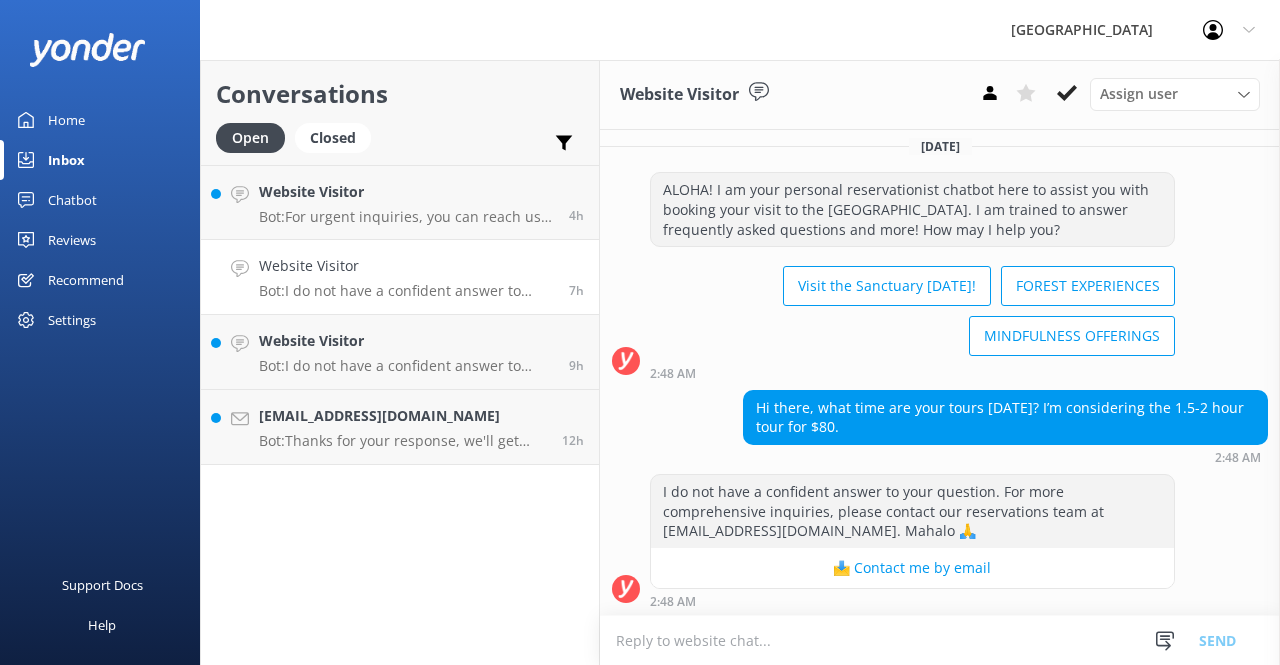 click on "Hi there, what time are your tours [DATE]? I’m considering the 1.5-2 hour tour for $80." at bounding box center [1005, 417] 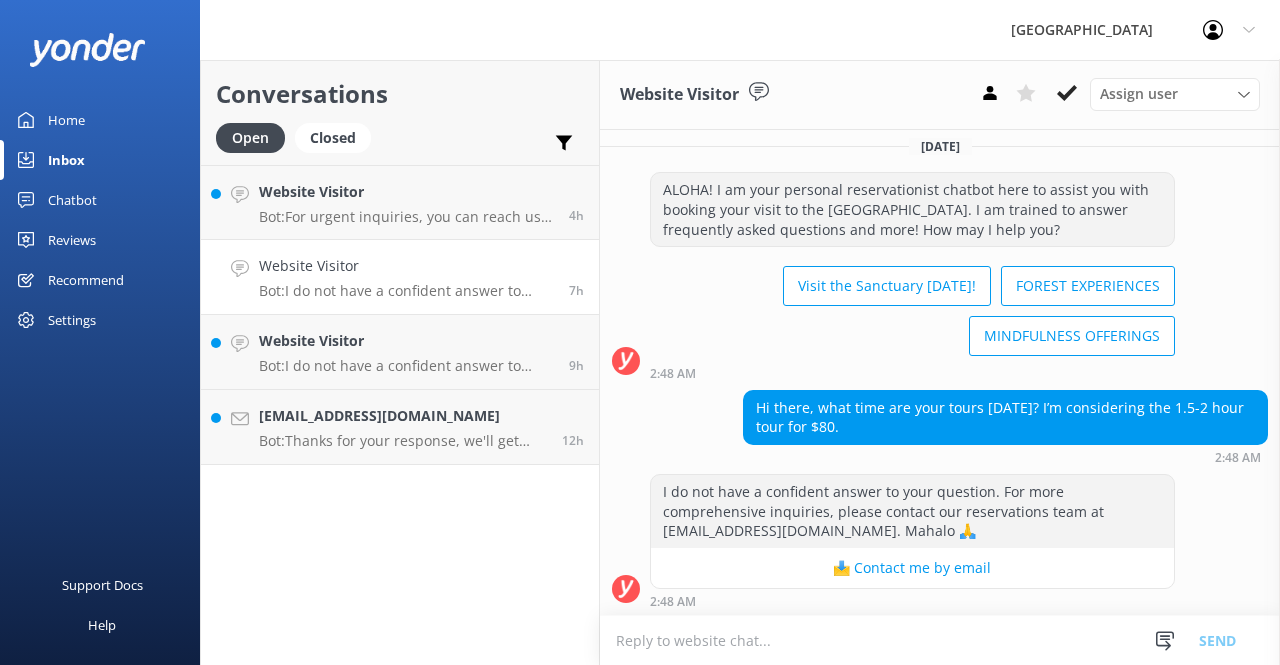scroll, scrollTop: 0, scrollLeft: 0, axis: both 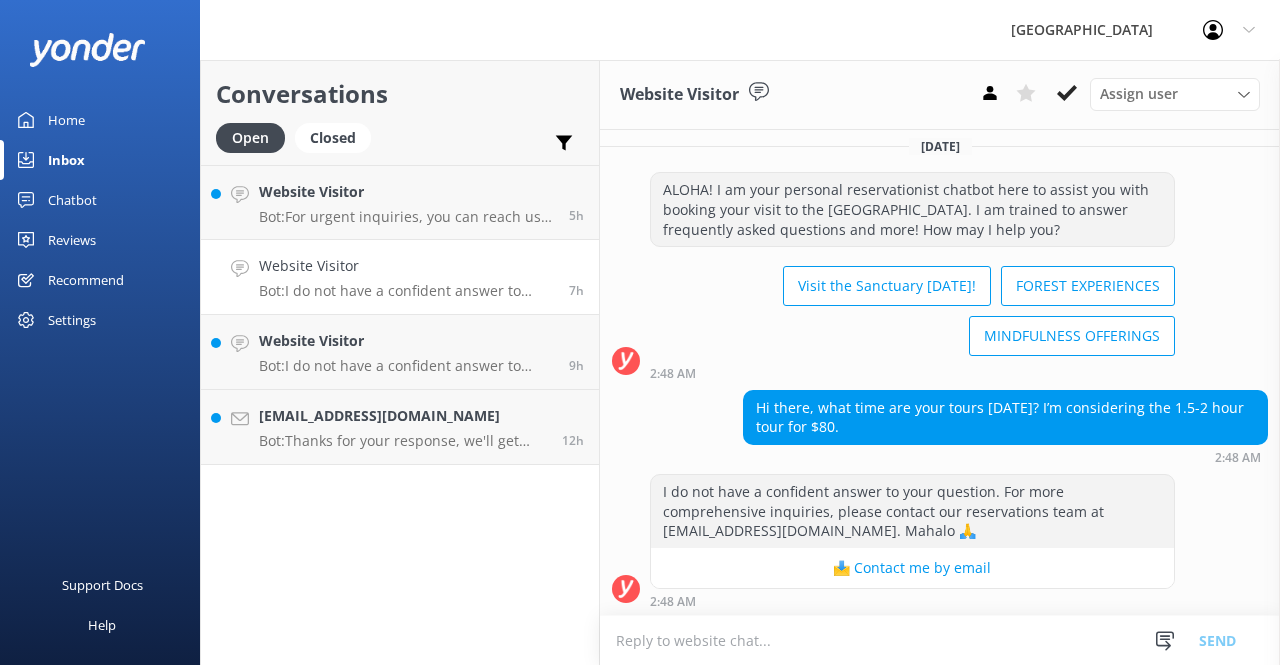 click at bounding box center (940, 640) 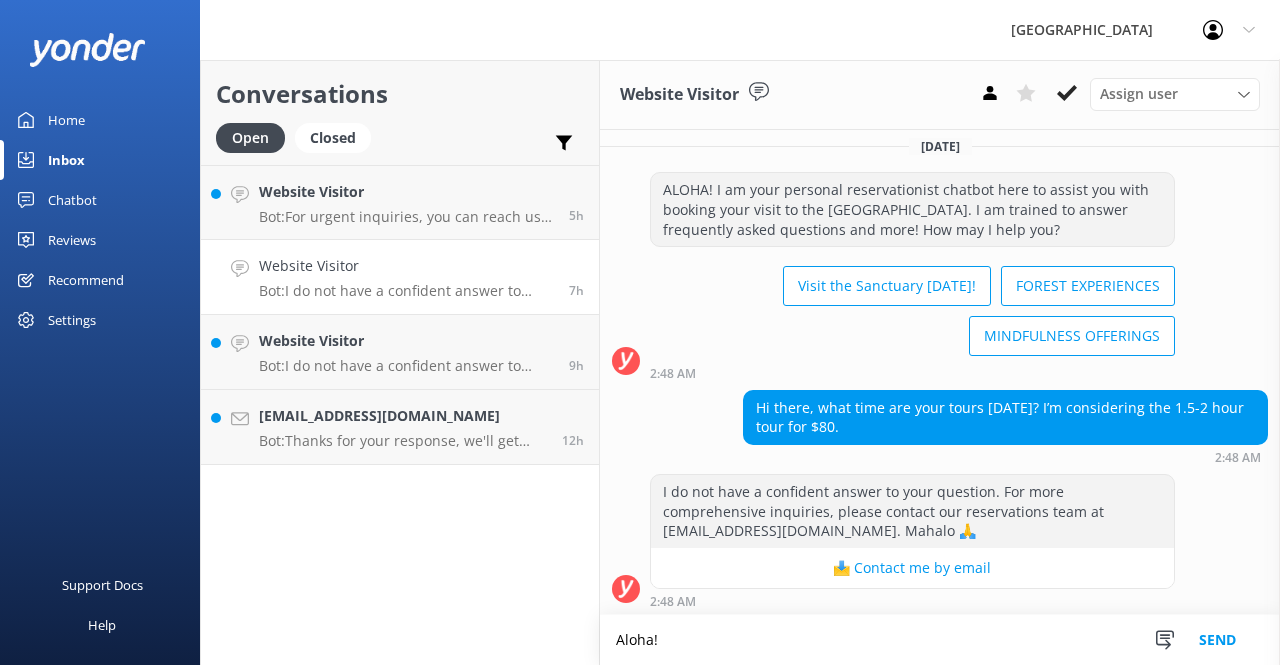 paste on "Available start times for the 1.5-hour Forest Tour is at 12nn. The rate is $80 for adult. We also have the 2.5 hr forest tour, if you want an earlier time, this is at 9am for $120. The longer tour is a different route, a little less than 1 mile allowing for deep immersion and connection with the forest. We offer two options for people who have time limitations, mobility issues, young children - things of that nature.
See which experiences align best with your interests and timing. Let me know if you have any other questions." 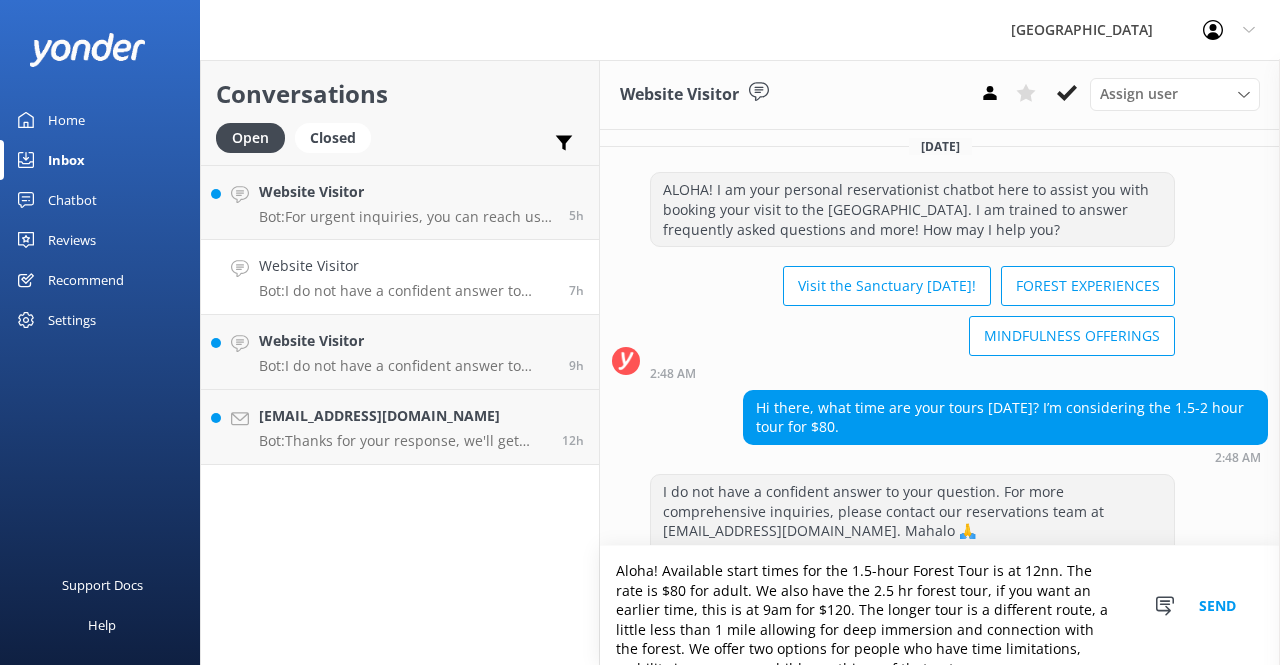 scroll, scrollTop: 71, scrollLeft: 0, axis: vertical 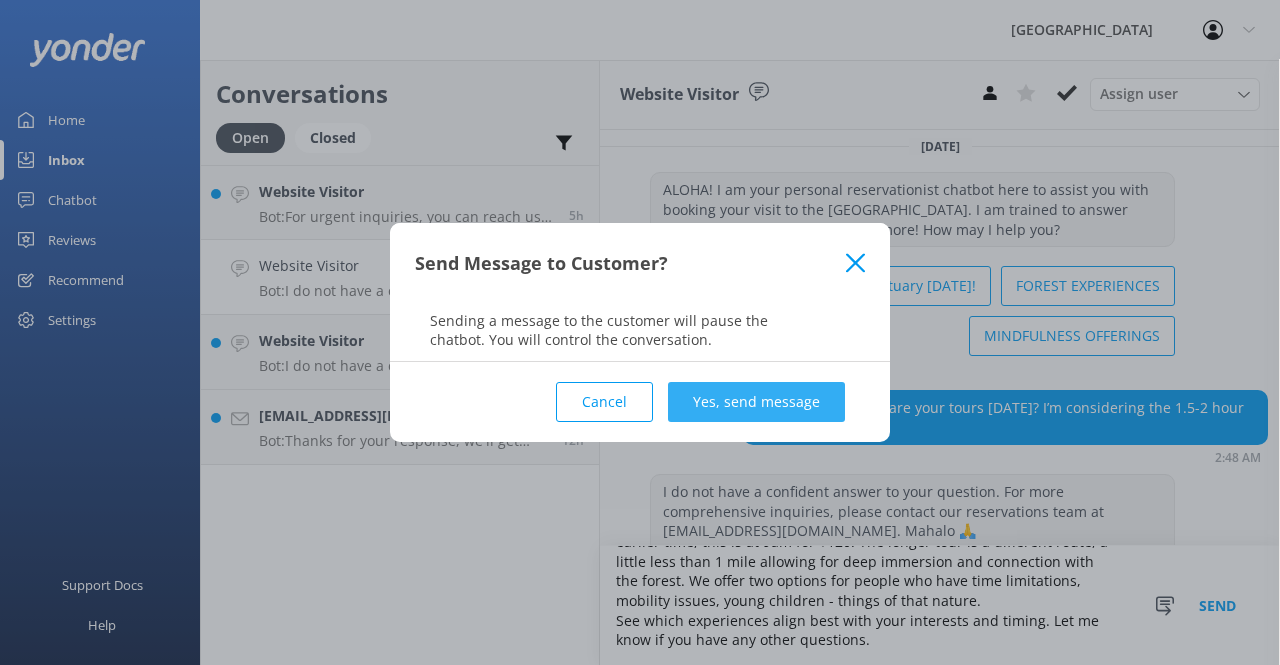 type on "Aloha! Available start times for the 1.5-hour Forest Tour is at 12nn. The rate is $80 for adult. We also have the 2.5 hr forest tour, if you want an earlier time, this is at 9am for $120. The longer tour is a different route, a little less than 1 mile allowing for deep immersion and connection with the forest. We offer two options for people who have time limitations, mobility issues, young children - things of that nature.
See which experiences align best with your interests and timing. Let me know if you have any other questions." 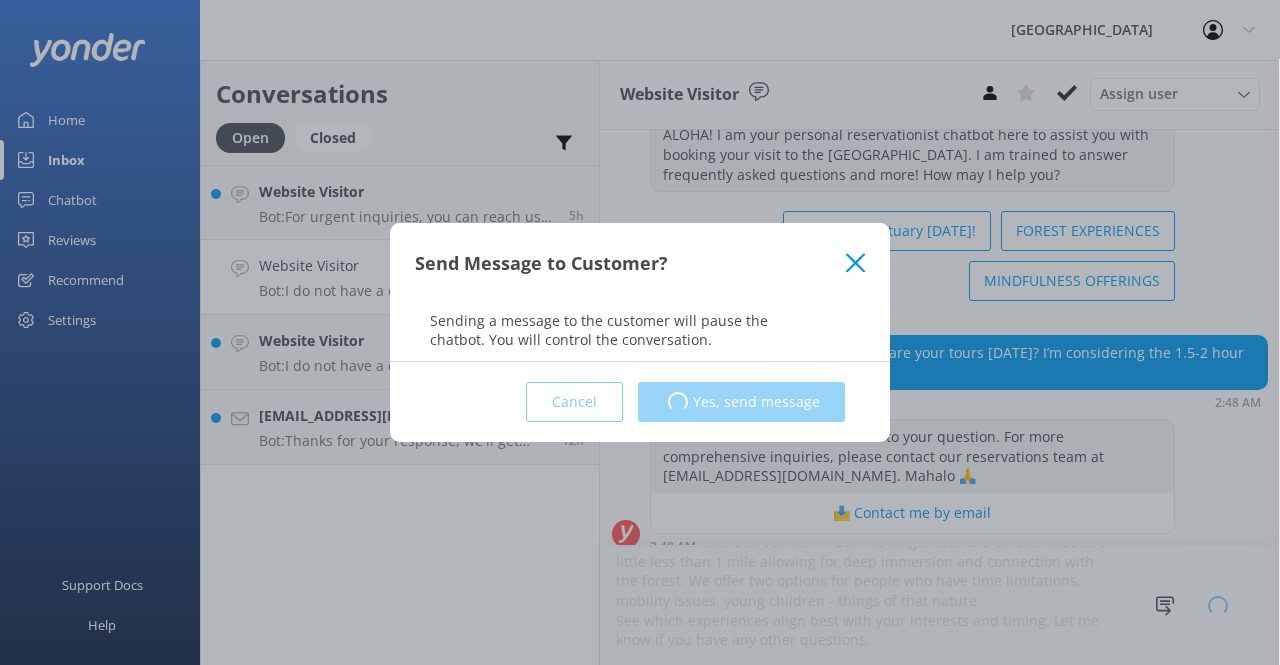 scroll, scrollTop: 80, scrollLeft: 0, axis: vertical 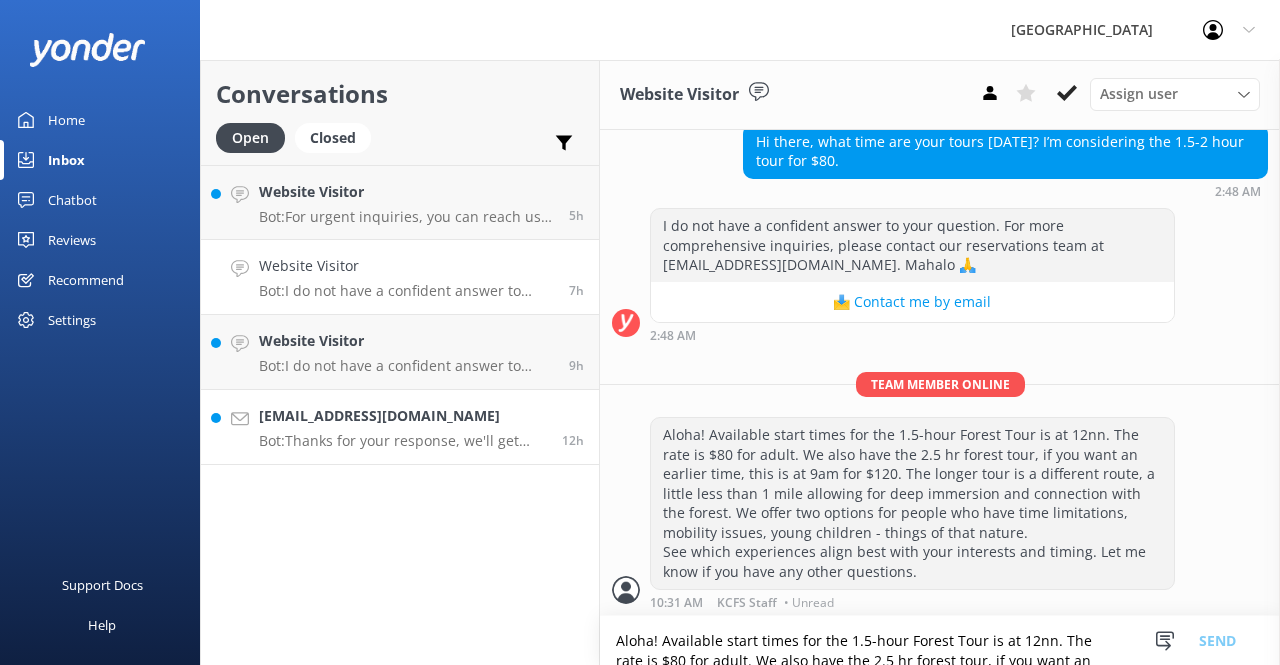 click on "Bot:  Thanks for your response, we'll get back to you as soon as we can during opening hours." at bounding box center (403, 441) 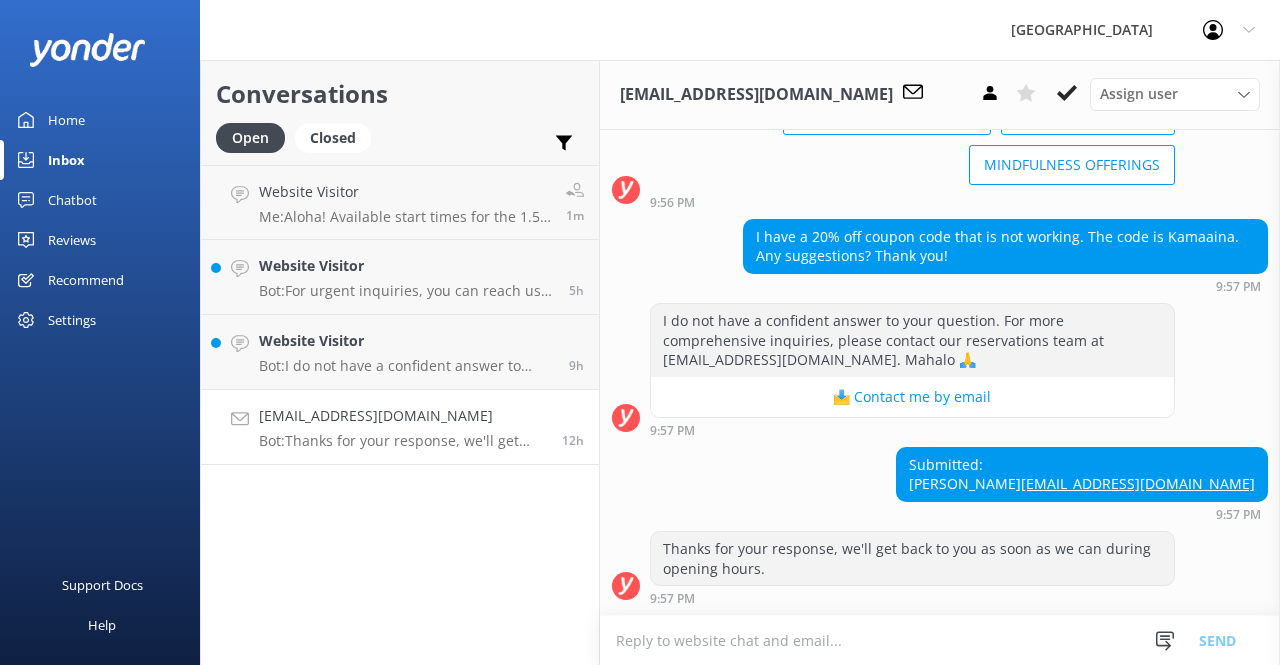 scroll, scrollTop: 196, scrollLeft: 0, axis: vertical 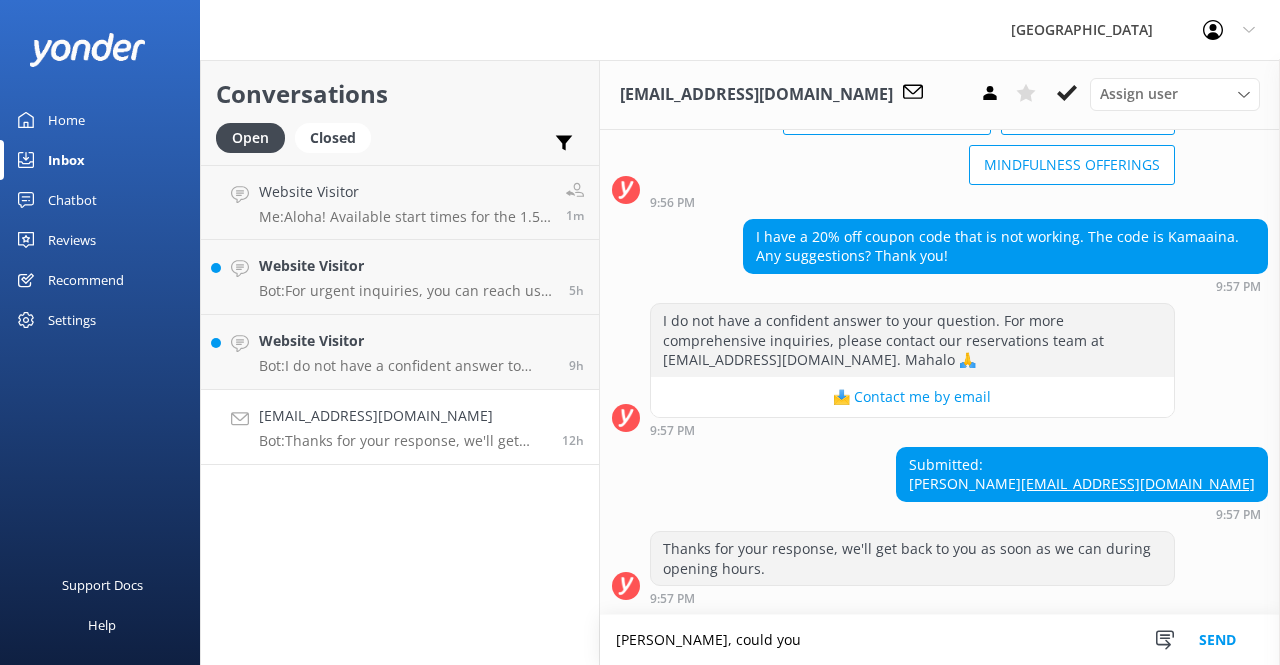 click on "[PERSON_NAME], could you" at bounding box center (940, 640) 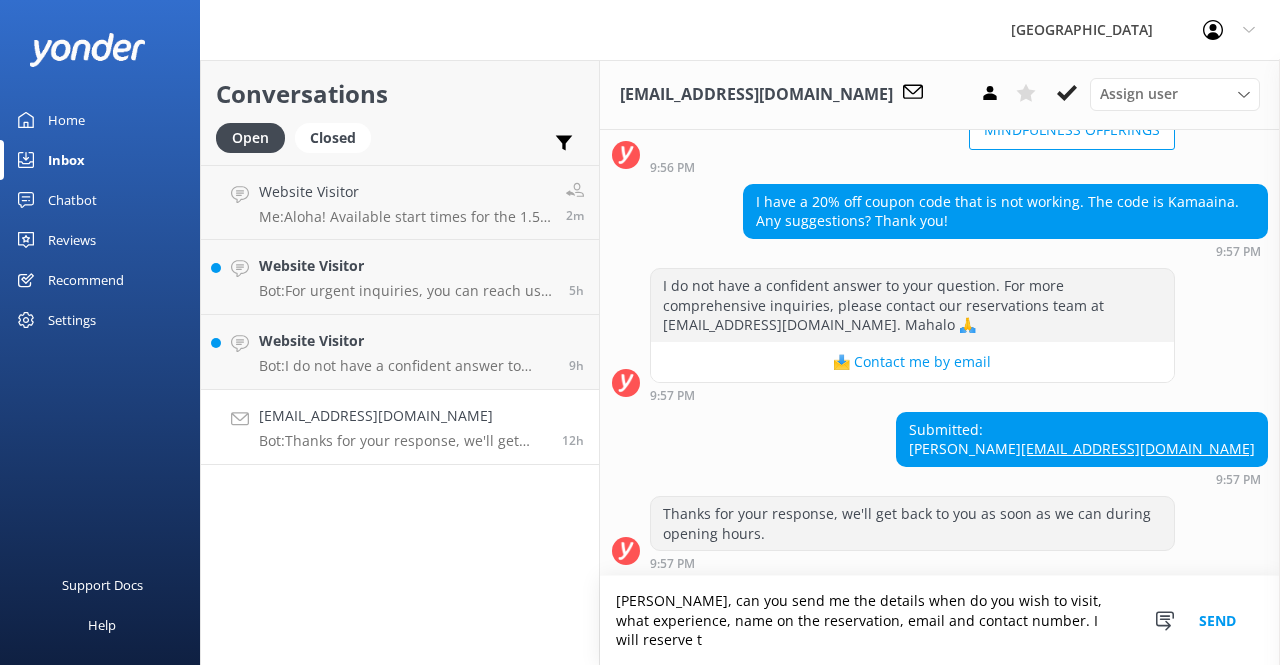 scroll, scrollTop: 235, scrollLeft: 0, axis: vertical 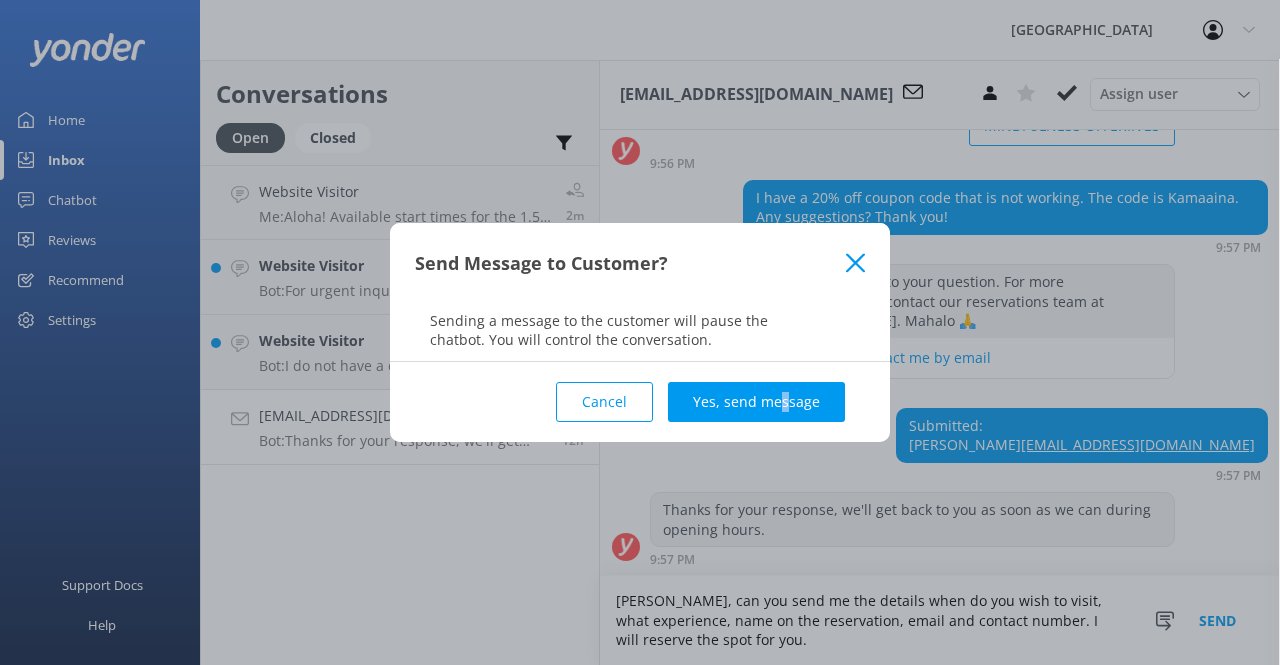 click on "Cancel Yes, send message" at bounding box center (640, 402) 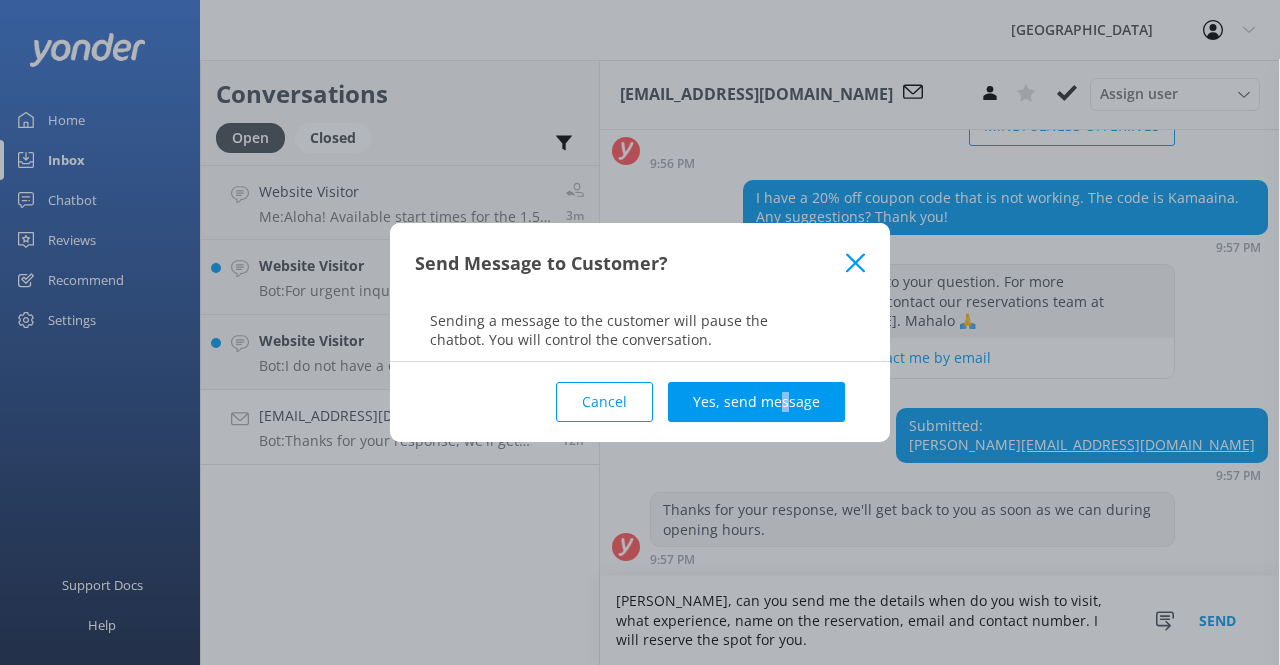 click on "Cancel" at bounding box center (604, 402) 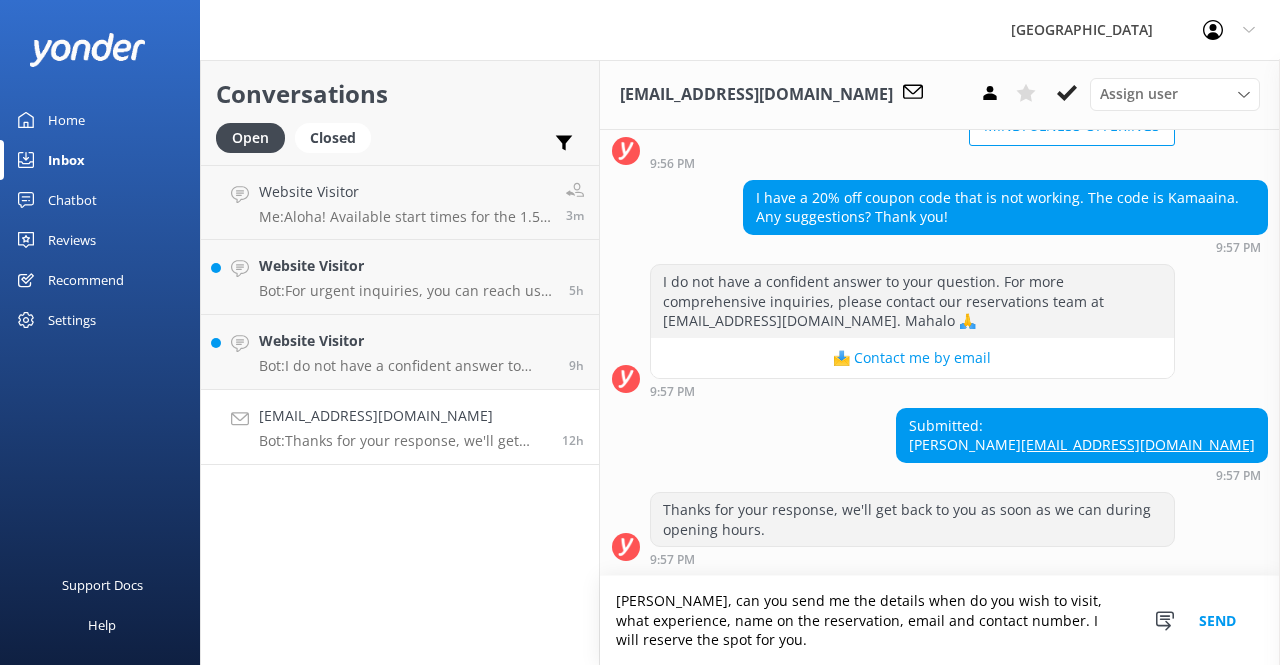 click on "[PERSON_NAME], can you send me the details when do you wish to visit, what experience, name on the reservation, email and contact number. I will reserve the spot for you." at bounding box center [940, 620] 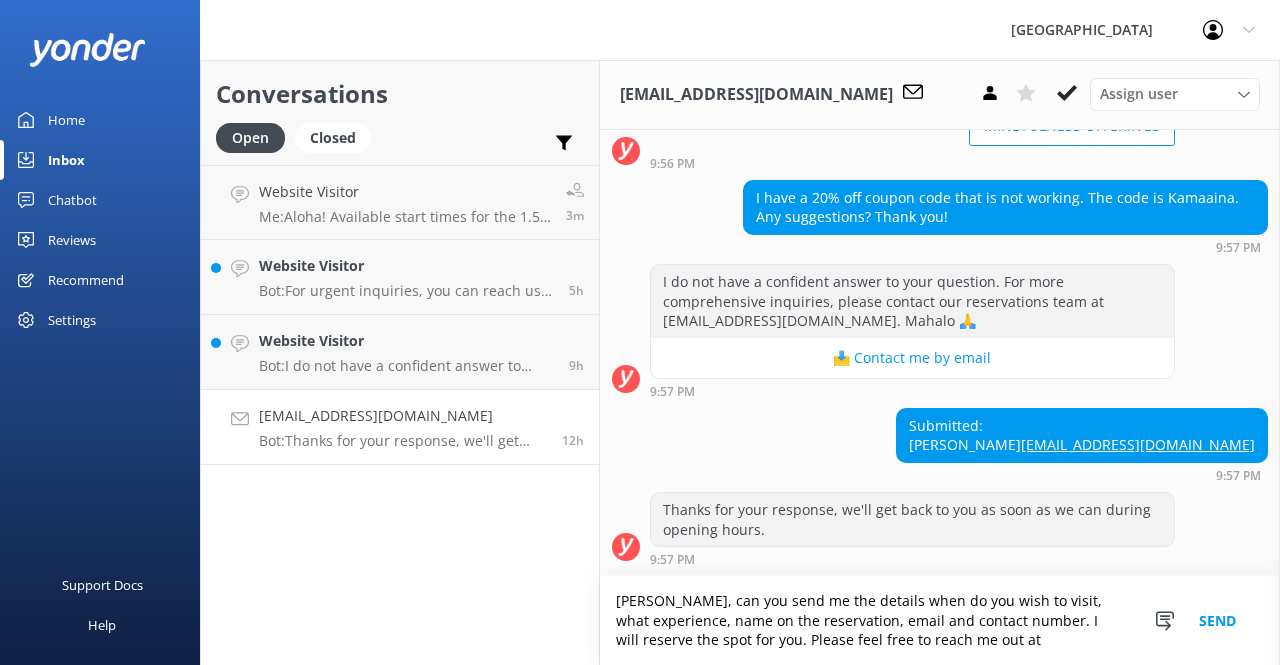 paste on "[EMAIL_ADDRESS][DOMAIN_NAME]" 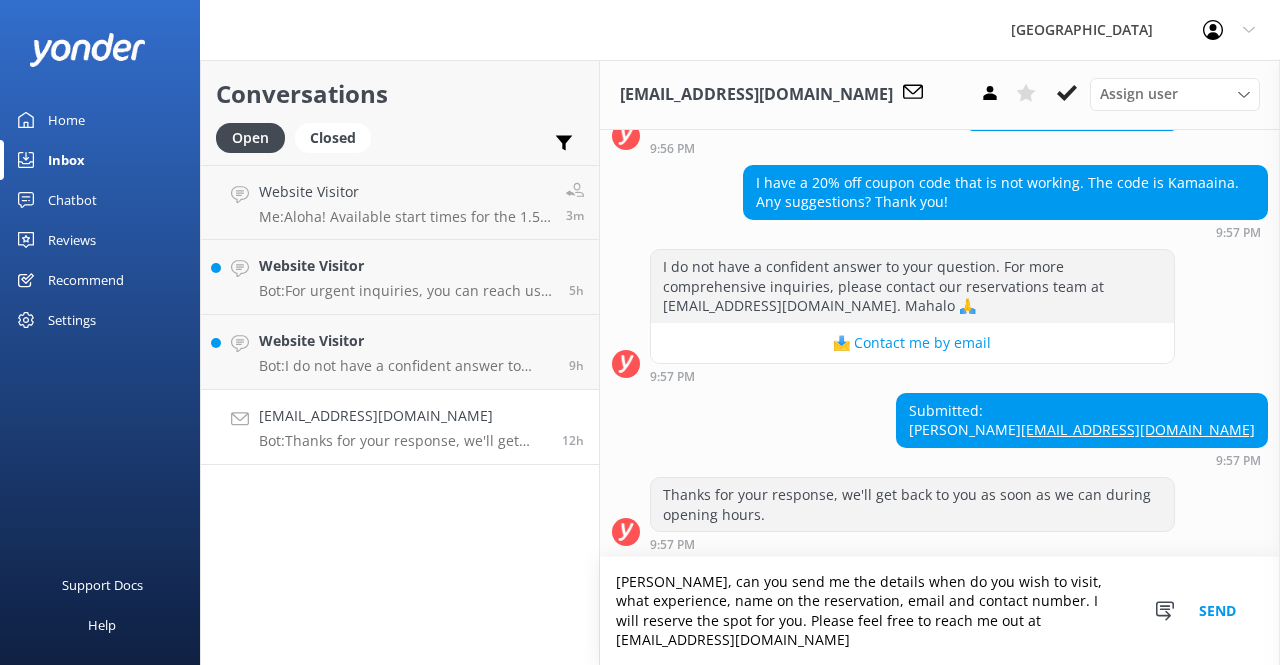 type on "[PERSON_NAME], can you send me the details when do you wish to visit, what experience, name on the reservation, email and contact number. I will reserve the spot for you. Please feel free to reach me out at [EMAIL_ADDRESS][DOMAIN_NAME]" 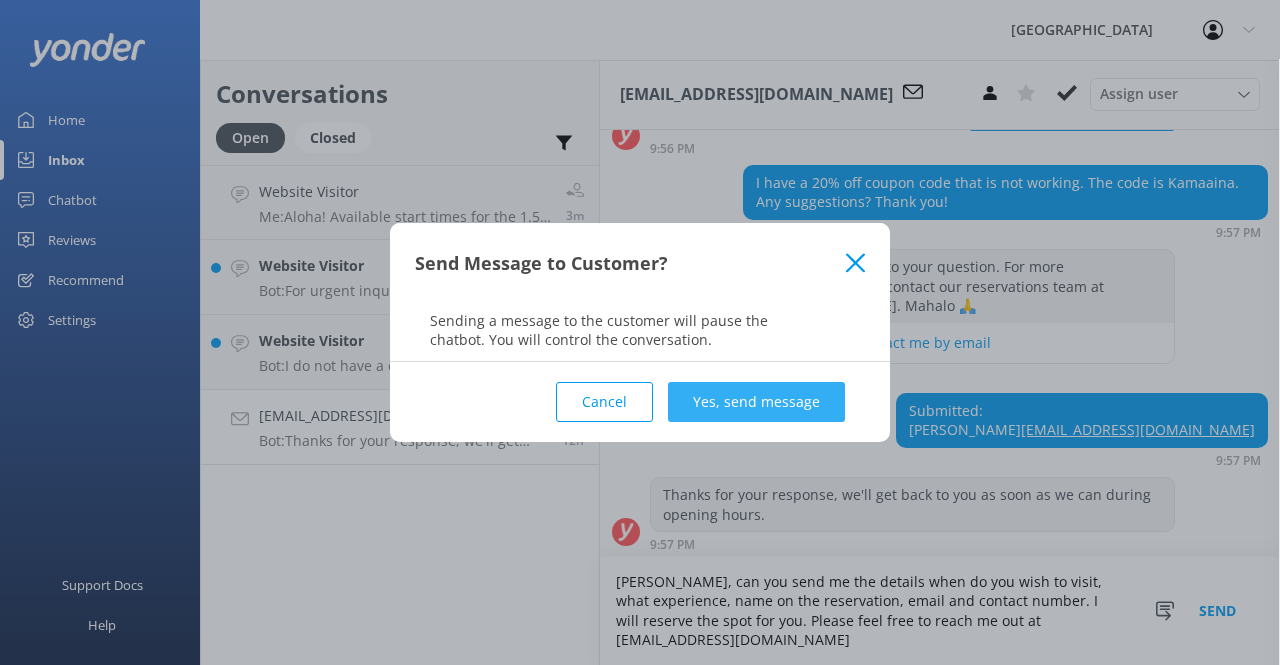 click on "Yes, send message" at bounding box center [756, 402] 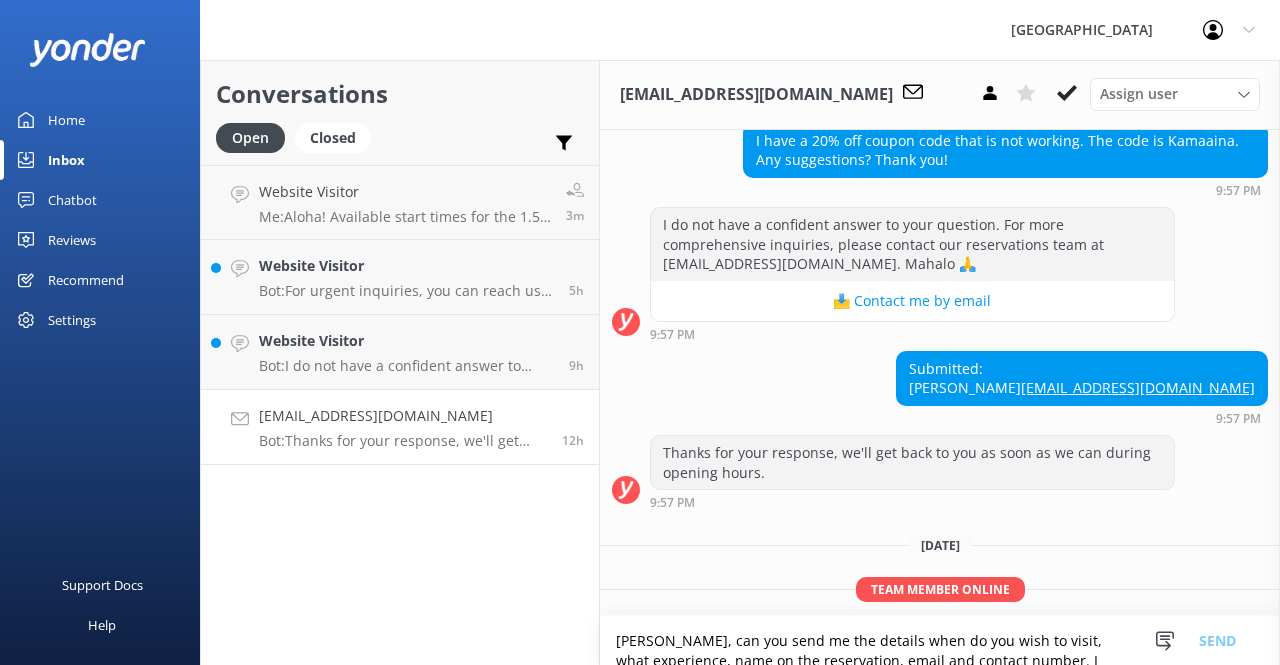 scroll, scrollTop: 422, scrollLeft: 0, axis: vertical 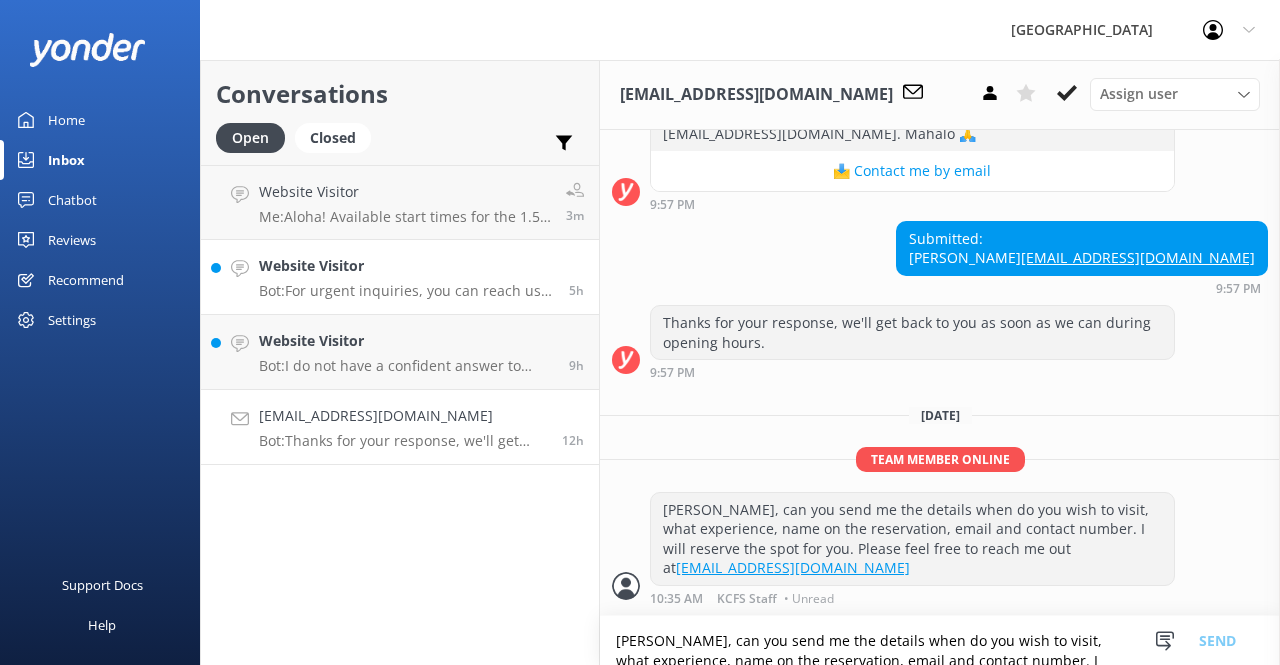 click on "Bot:  For urgent inquiries, you can reach us by calling [PHONE_NUMBER]." at bounding box center [406, 291] 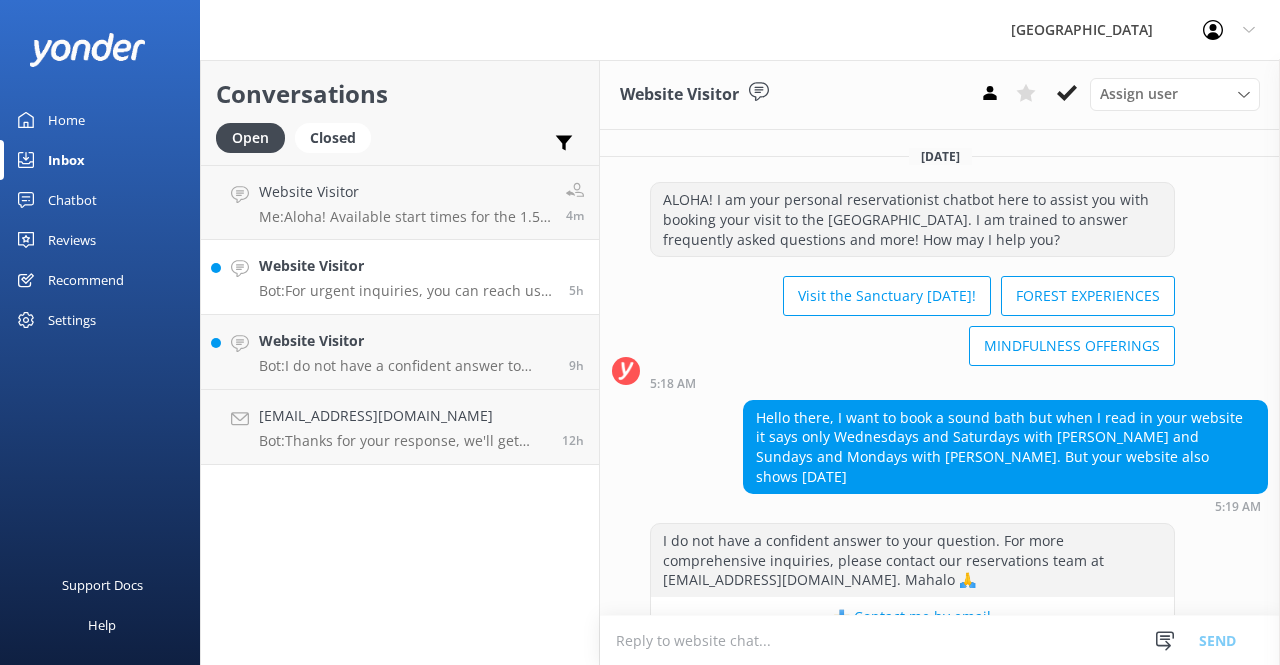scroll, scrollTop: 197, scrollLeft: 0, axis: vertical 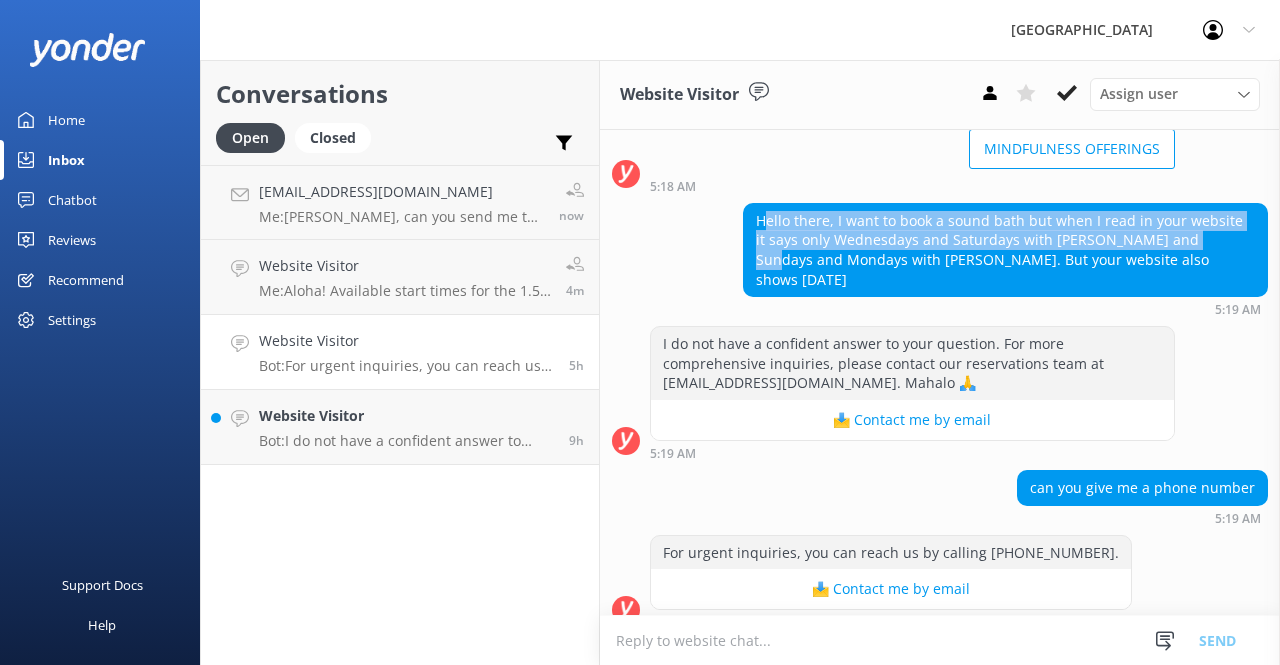 drag, startPoint x: 758, startPoint y: 220, endPoint x: 1180, endPoint y: 238, distance: 422.3837 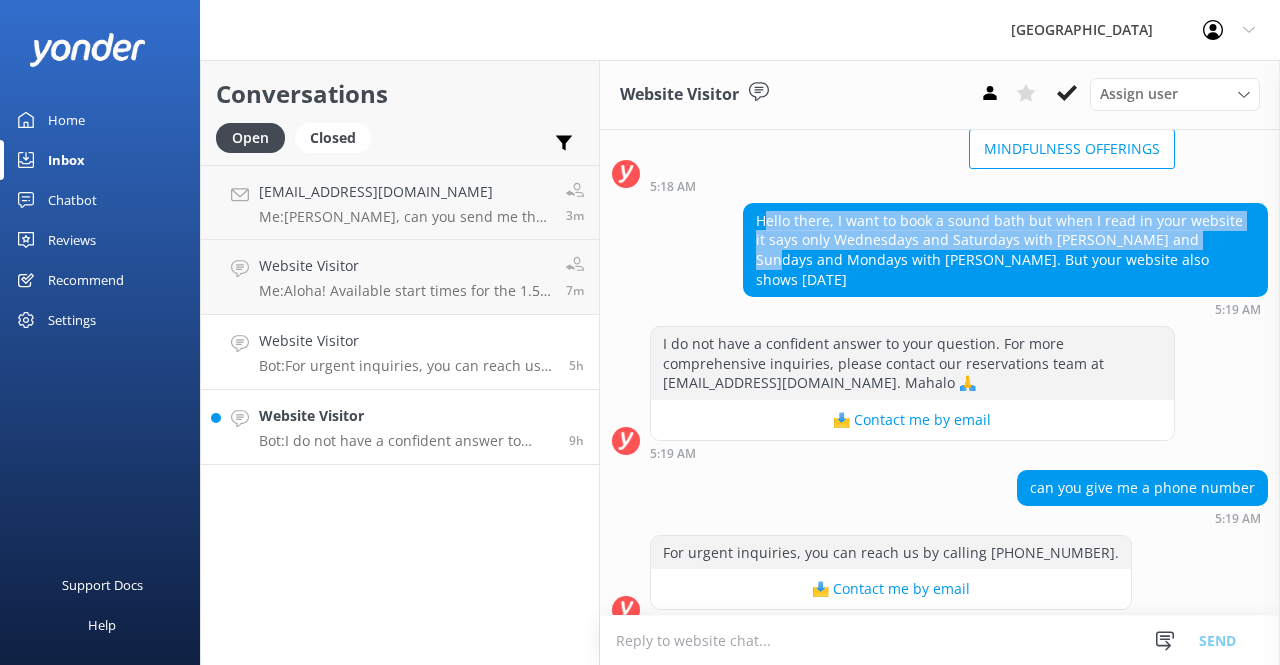 click on "Website Visitor" at bounding box center [406, 416] 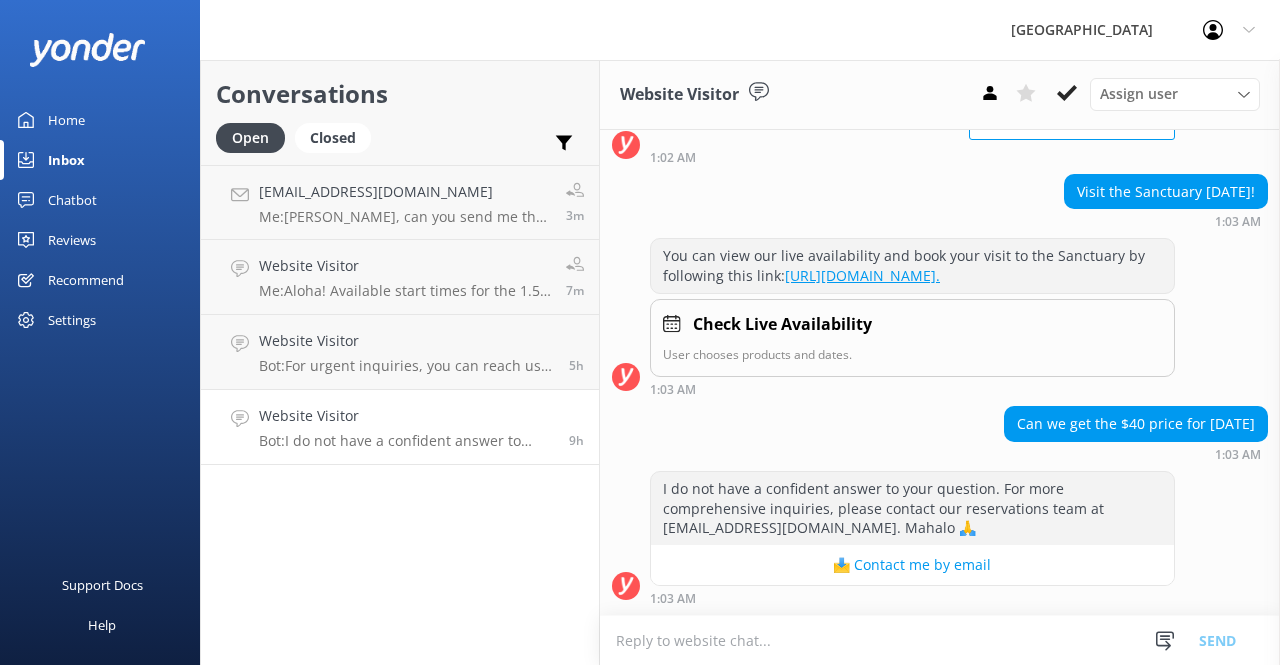 scroll, scrollTop: 260, scrollLeft: 0, axis: vertical 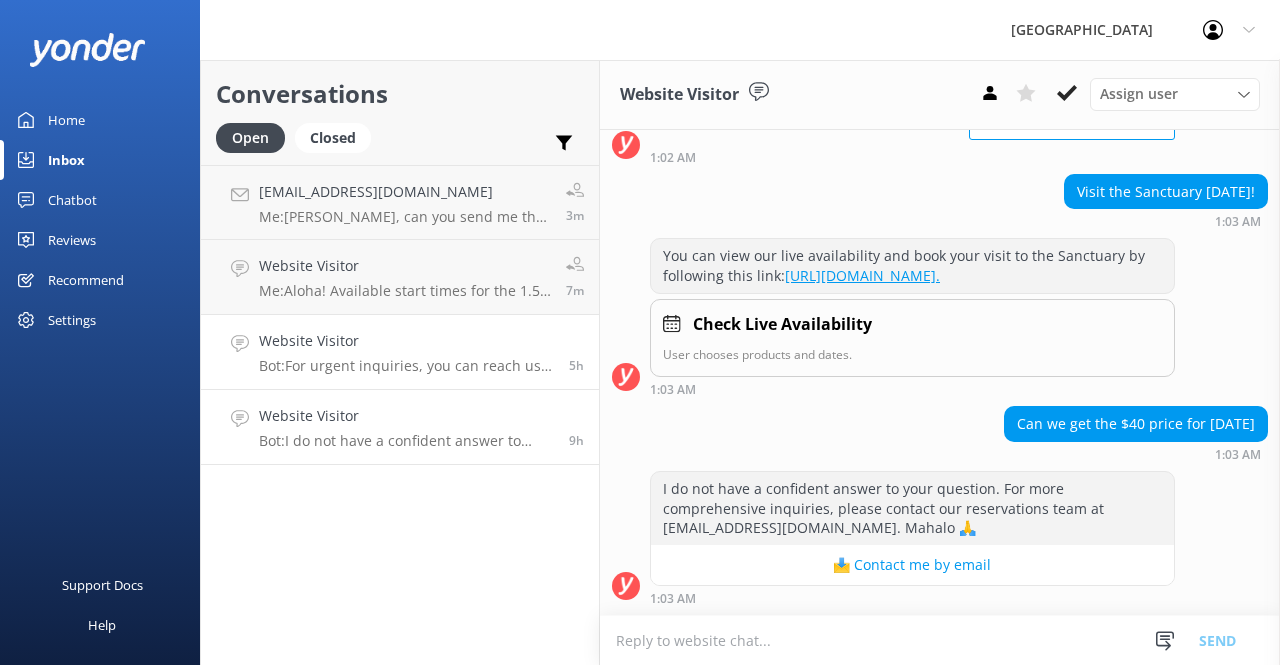 click on "Bot:  For urgent inquiries, you can reach us by calling [PHONE_NUMBER]." at bounding box center [406, 366] 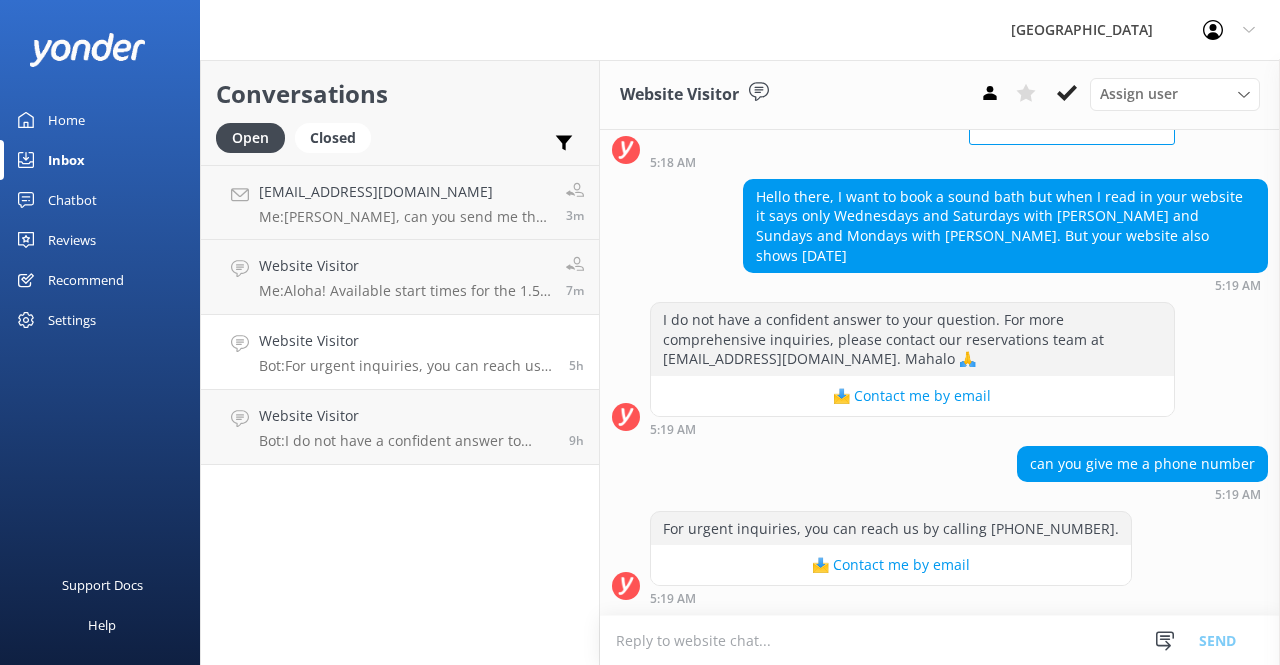 scroll, scrollTop: 197, scrollLeft: 0, axis: vertical 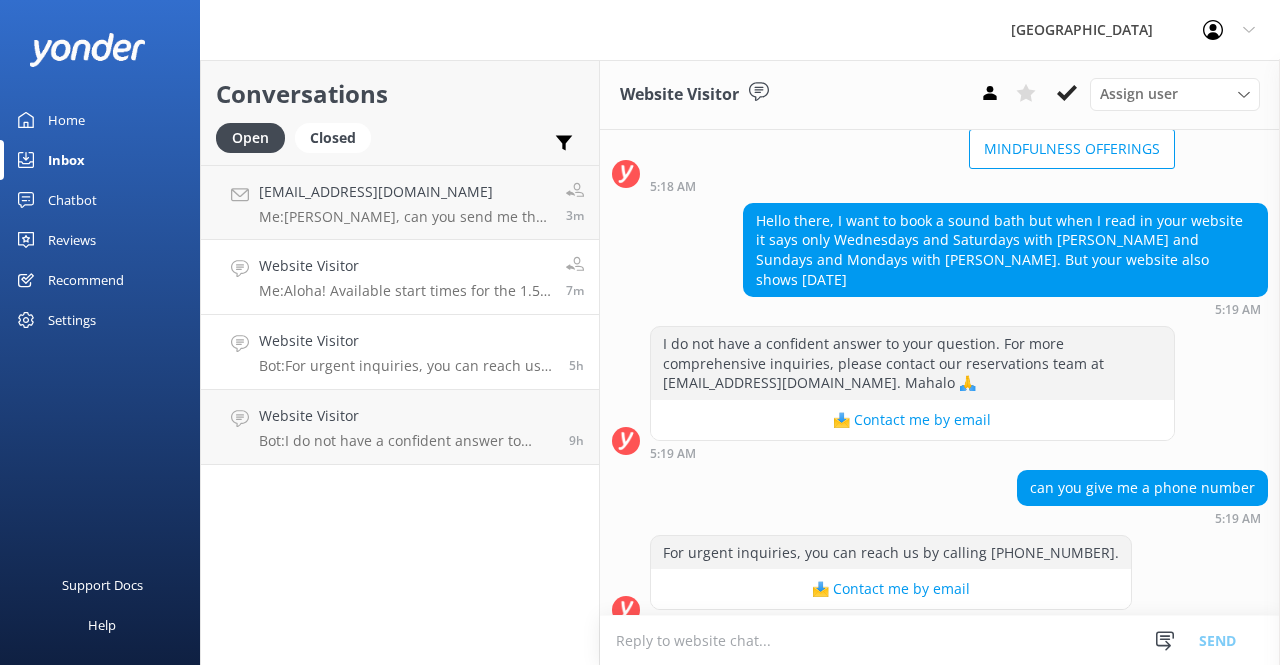 click on "Website Visitor Me:  Aloha! Available start times for the 1.5-hour Forest Tour is at 12nn. The rate is $80 for adult. We also have the 2.5 hr forest tour, if you want an earlier time, this is at 9am for $120. The longer tour is a different route, a little less than 1 mile allowing for deep immersion and connection with the forest. We offer two options for people who have time limitations, mobility issues, young children - things of that nature.
See which experiences align best with your interests and timing. Let me know if you have any other questions." at bounding box center (405, 277) 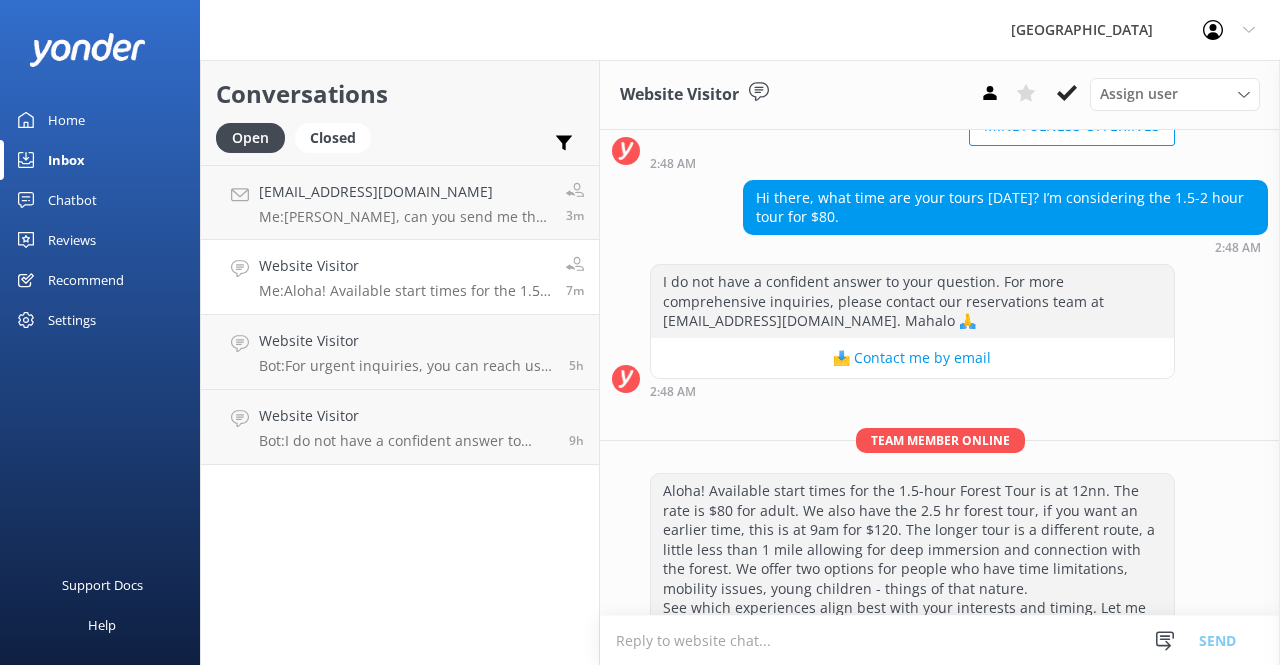scroll, scrollTop: 276, scrollLeft: 0, axis: vertical 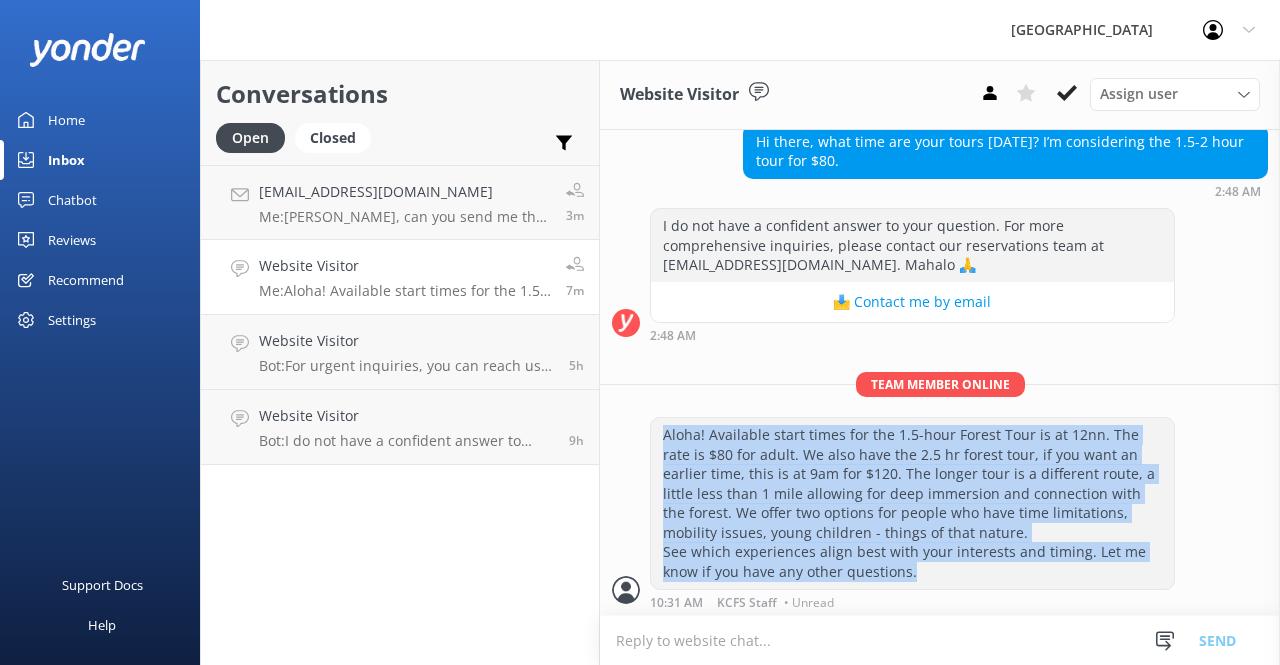 drag, startPoint x: 664, startPoint y: 431, endPoint x: 934, endPoint y: 568, distance: 302.7689 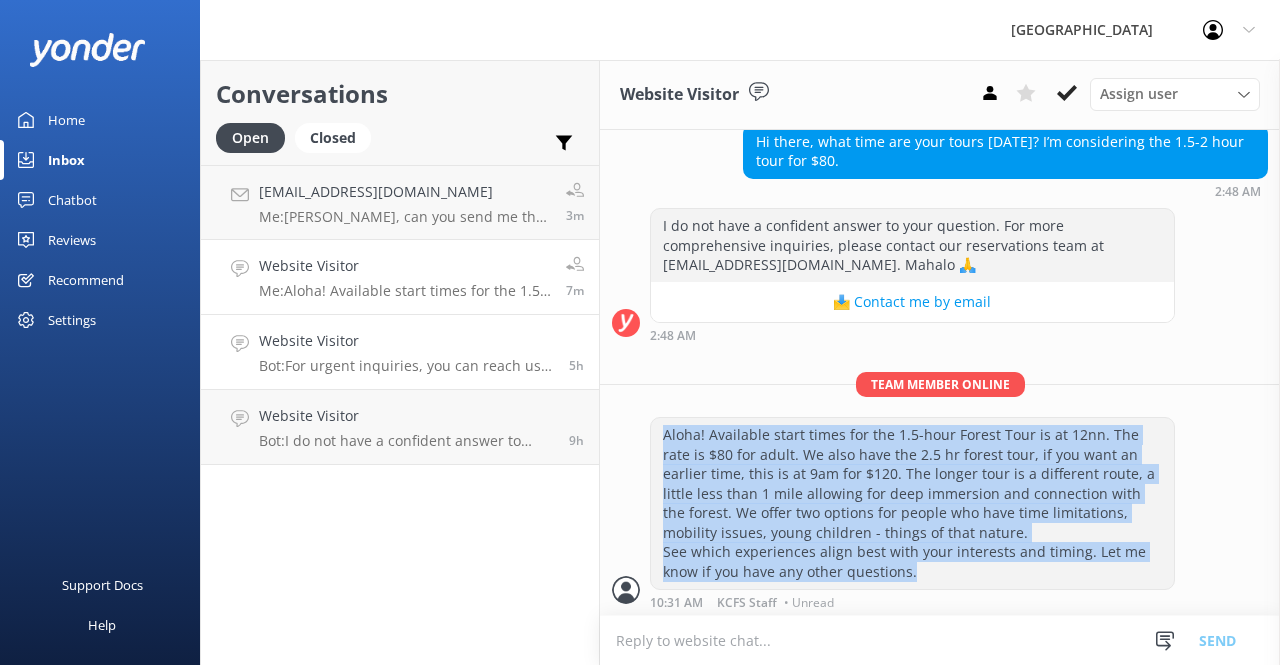 click on "Bot:  For urgent inquiries, you can reach us by calling [PHONE_NUMBER]." at bounding box center [406, 366] 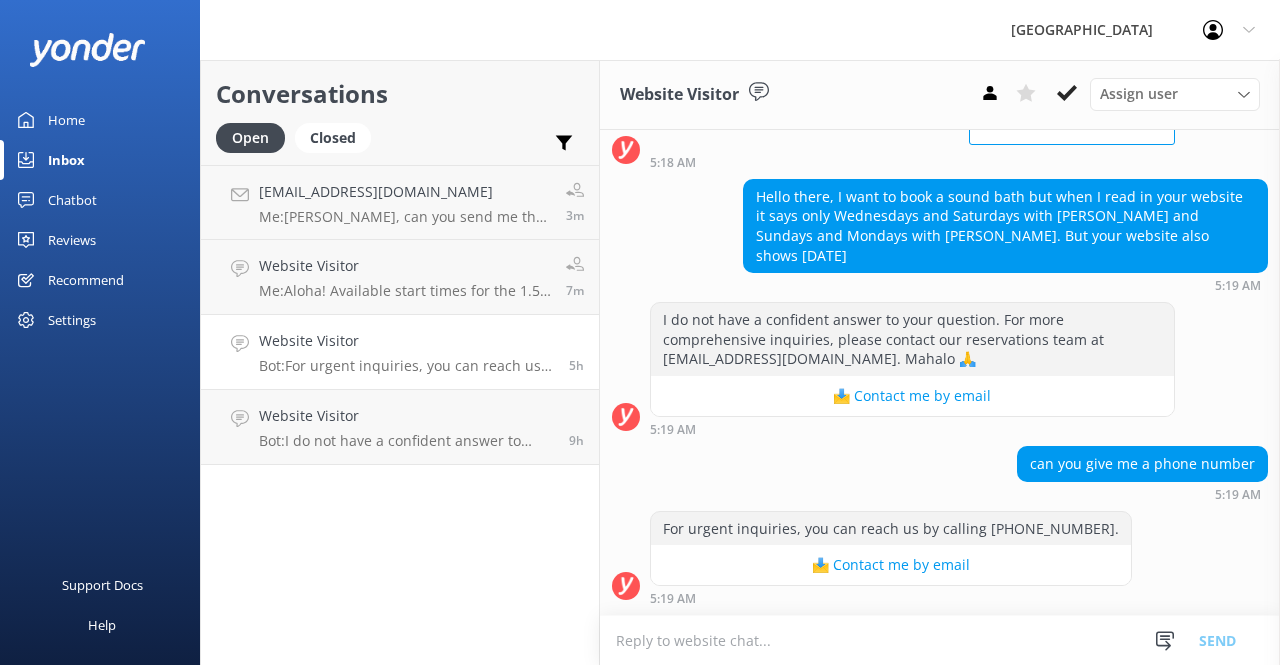 scroll, scrollTop: 197, scrollLeft: 0, axis: vertical 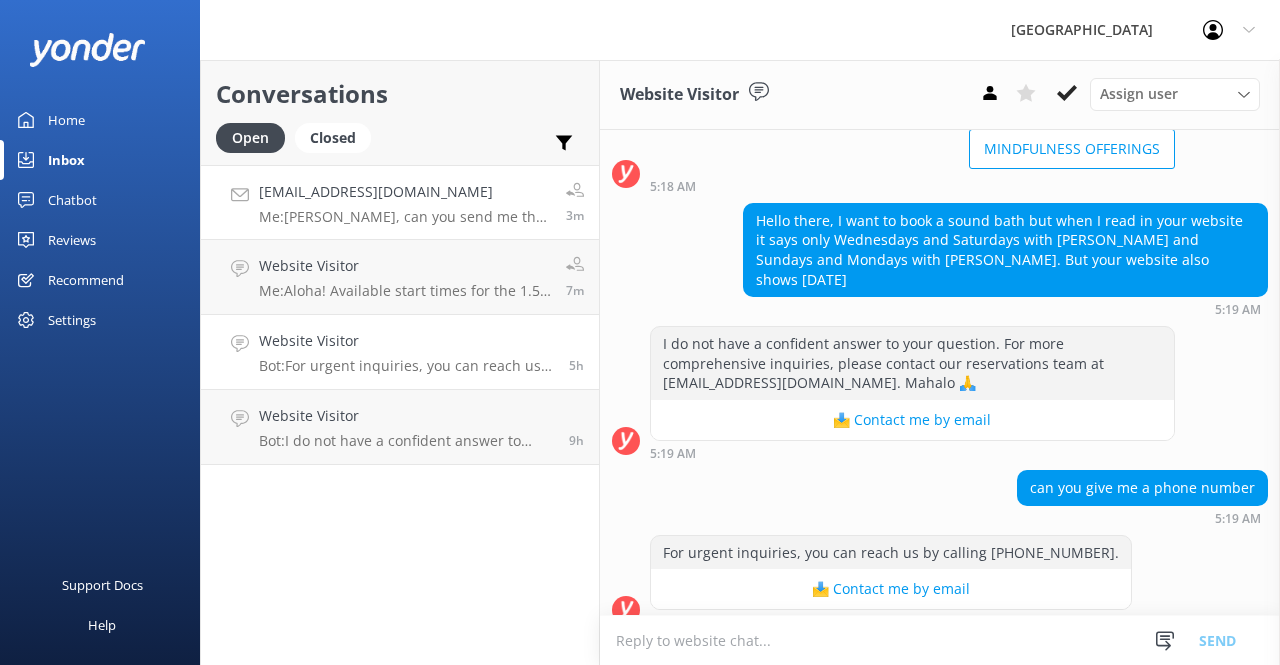 click on "Me:  [PERSON_NAME], can you send me the details when do you wish to visit, what experience, name on the reservation, email and contact number. I will reserve the spot for you. Please feel free to reach me out at [EMAIL_ADDRESS][DOMAIN_NAME]" at bounding box center (405, 217) 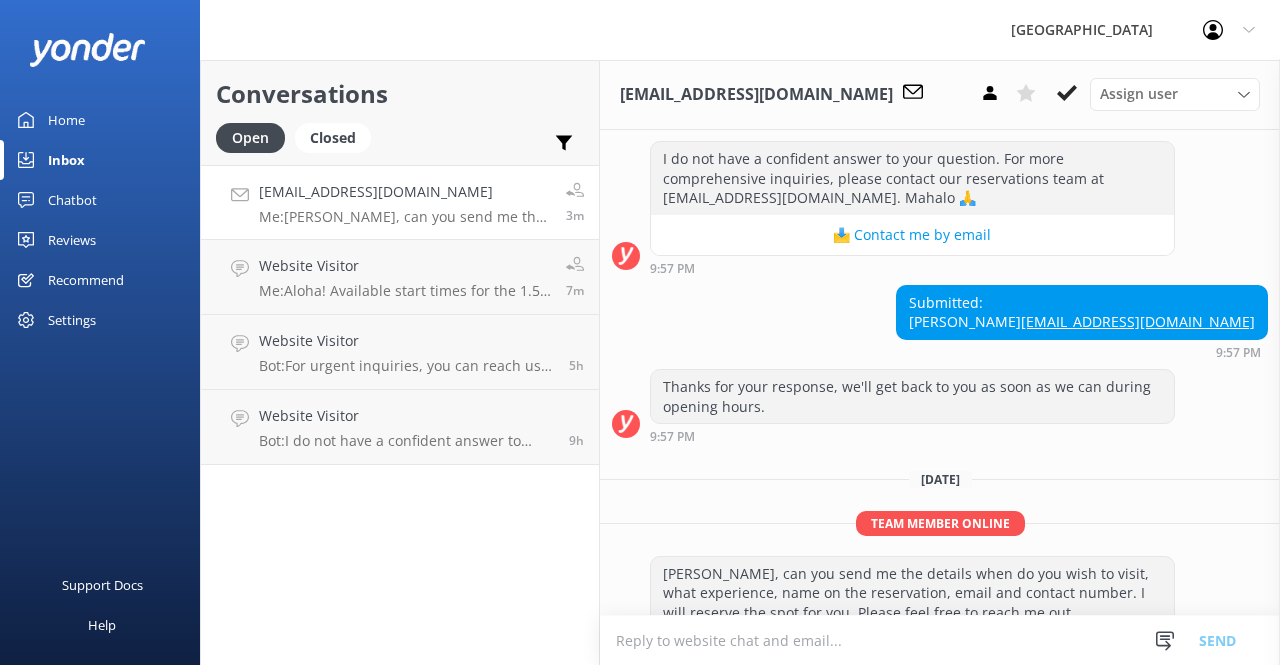 scroll, scrollTop: 465, scrollLeft: 0, axis: vertical 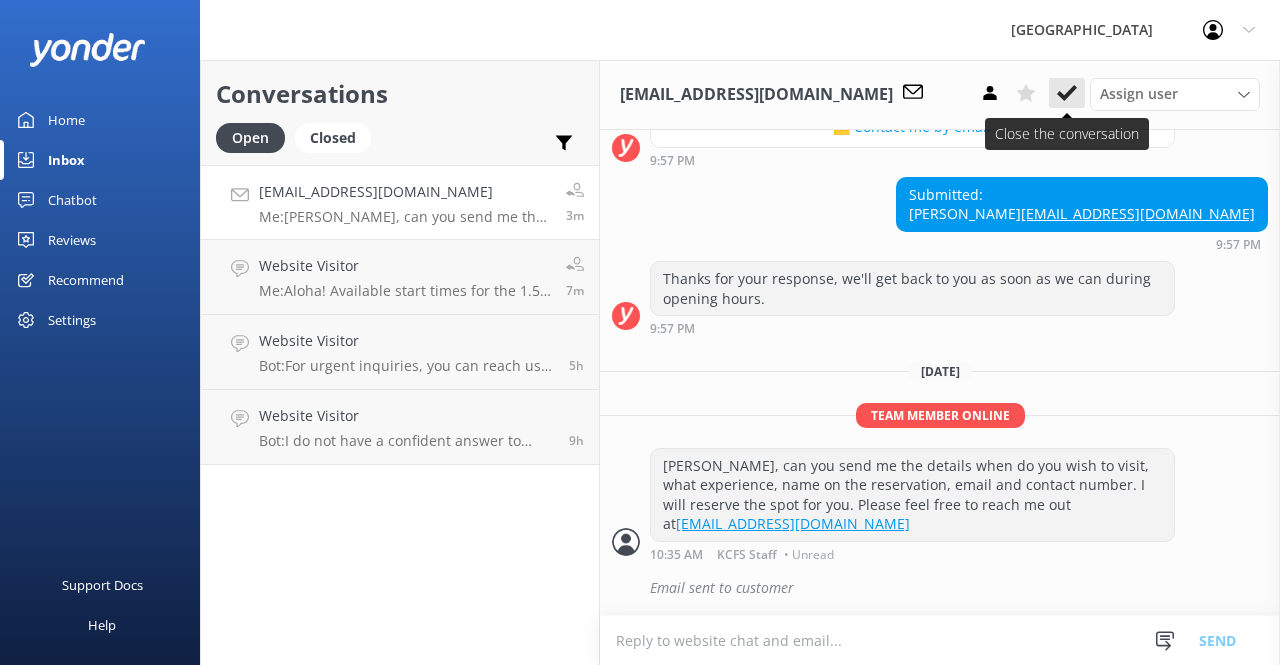 click 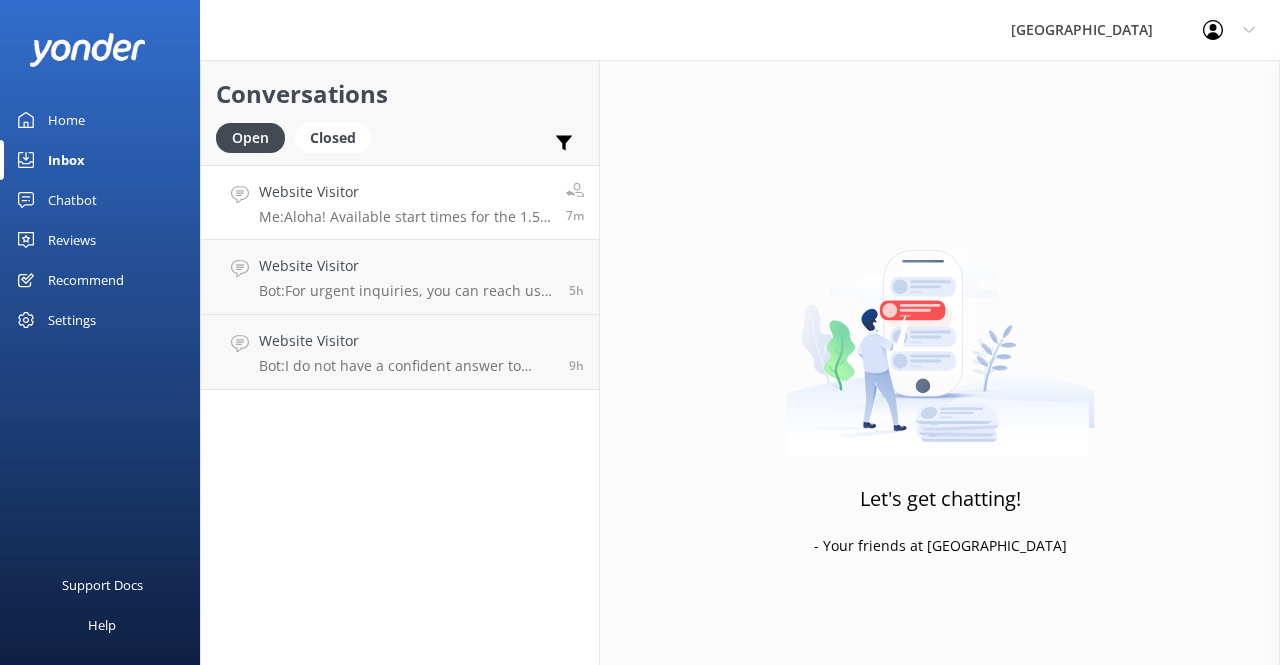 click on "Me:  Aloha! Available start times for the 1.5-hour Forest Tour is at 12nn. The rate is $80 for adult. We also have the 2.5 hr forest tour, if you want an earlier time, this is at 9am for $120. The longer tour is a different route, a little less than 1 mile allowing for deep immersion and connection with the forest. We offer two options for people who have time limitations, mobility issues, young children - things of that nature.
See which experiences align best with your interests and timing. Let me know if you have any other questions." at bounding box center [405, 217] 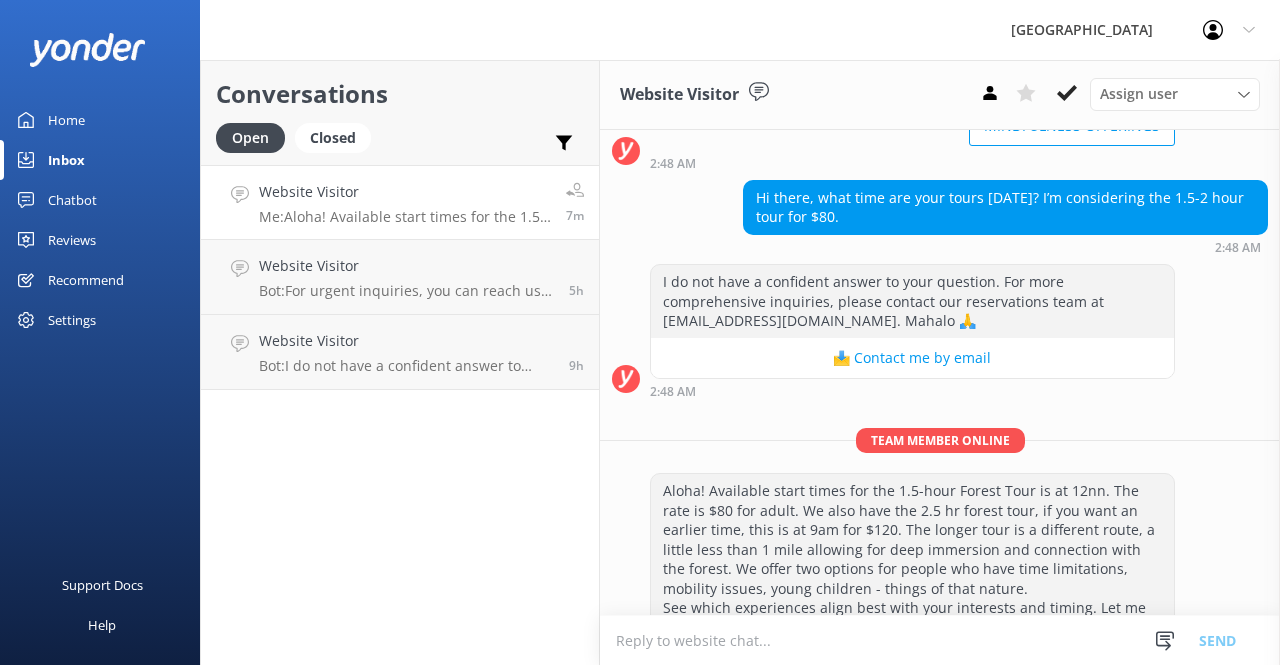 scroll, scrollTop: 276, scrollLeft: 0, axis: vertical 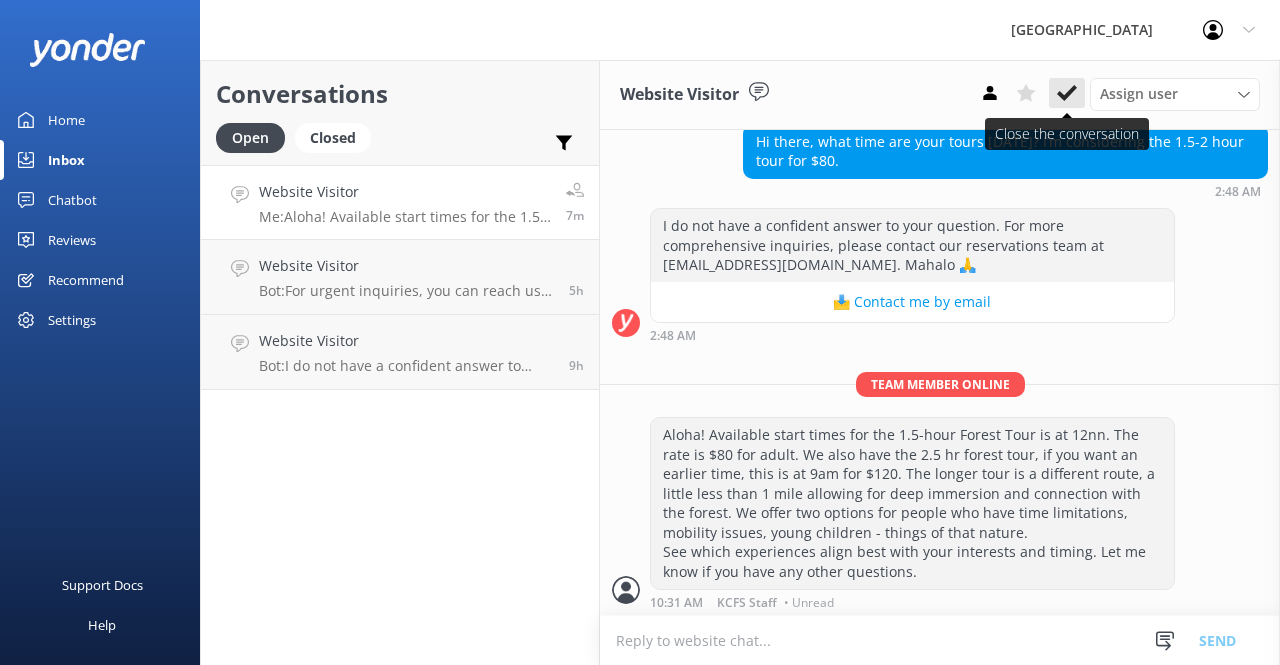 click 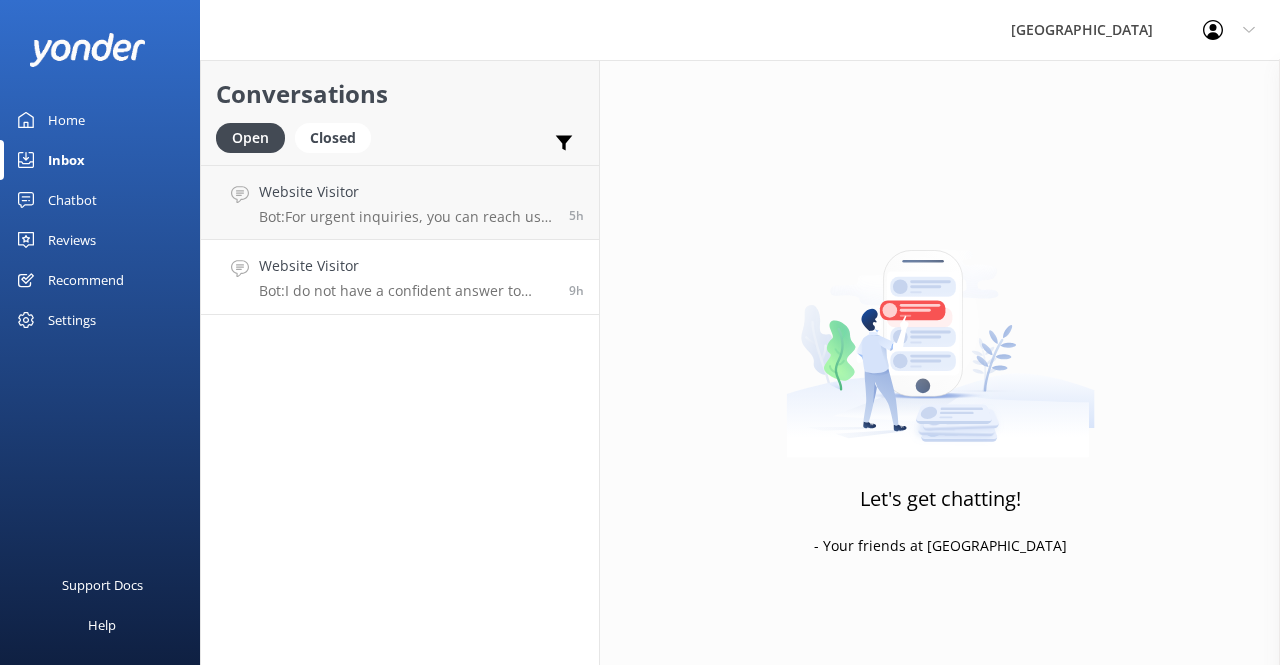click on "Bot:  I do not have a confident answer to your question. For more comprehensive inquiries, please contact our reservations team at [EMAIL_ADDRESS][DOMAIN_NAME]. Mahalo 🙏" at bounding box center (406, 291) 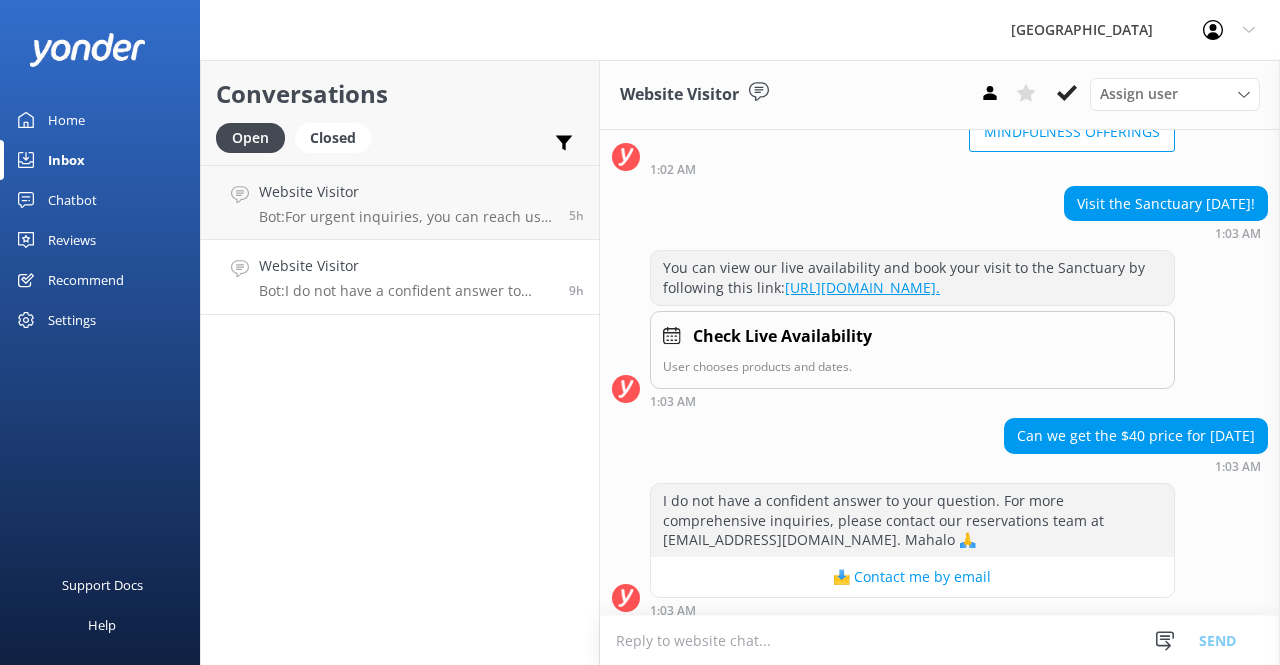 scroll, scrollTop: 260, scrollLeft: 0, axis: vertical 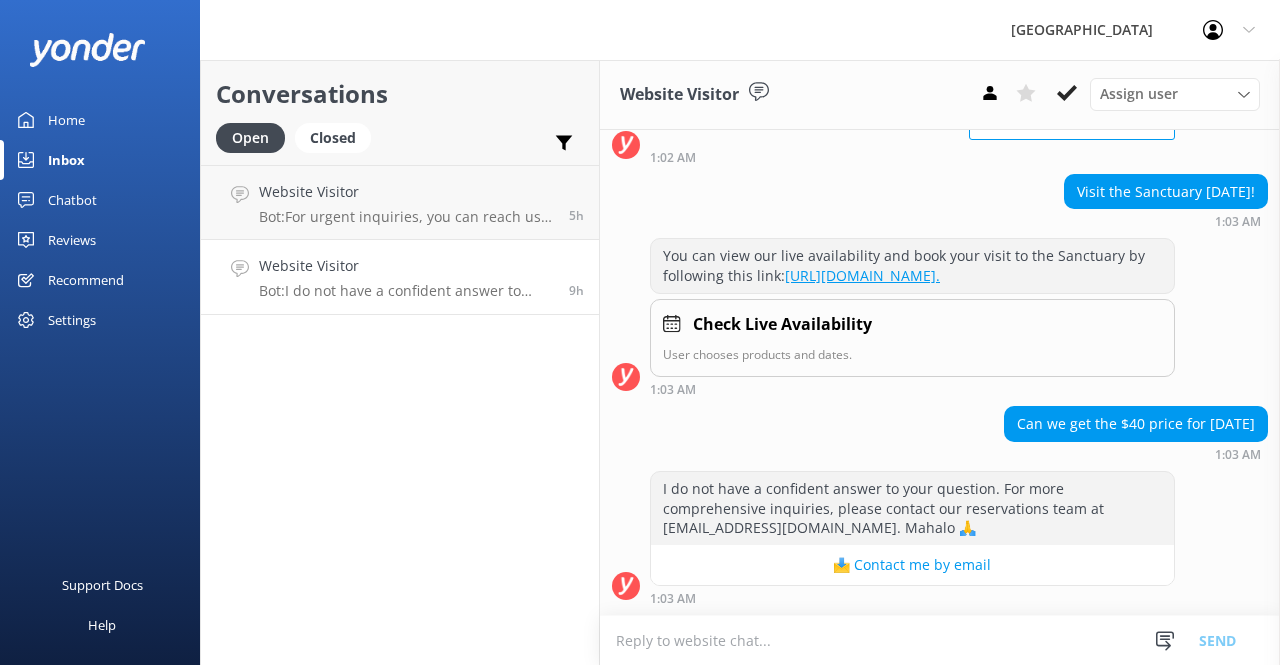 click at bounding box center (940, 640) 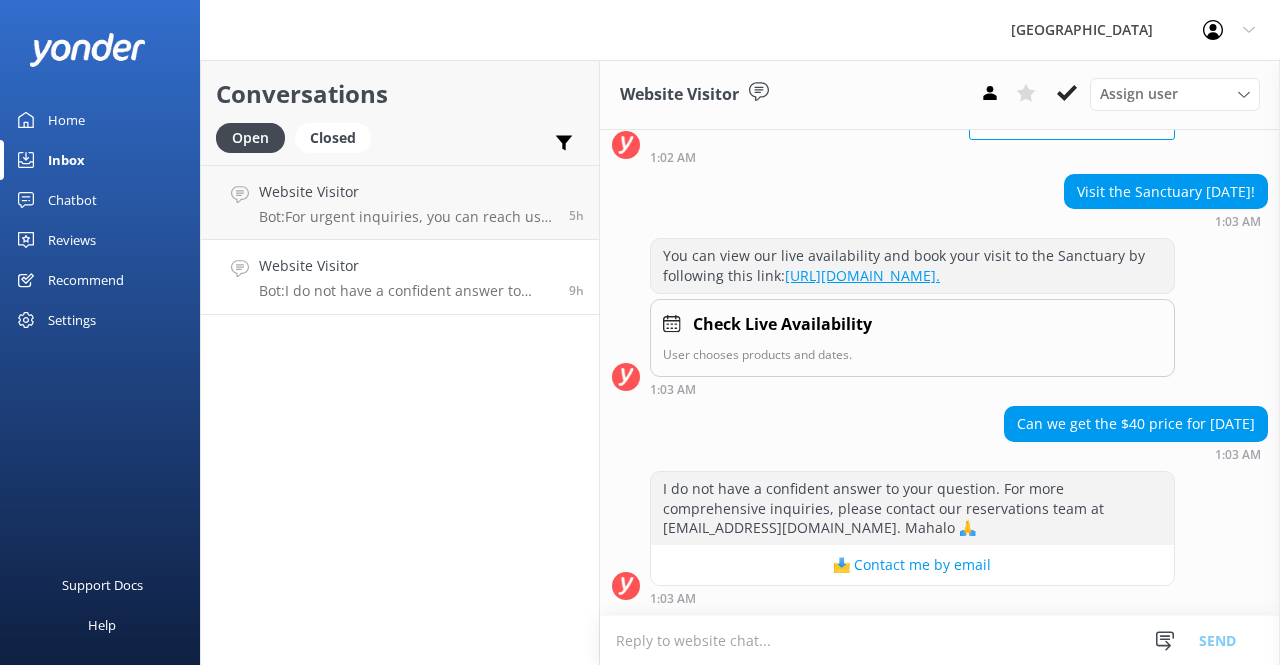 type on "Aloha! Available start times for the 1.5-hour Forest Tour is at 12nn. The rate is $80 for adult. We also have the 2.5 hr forest tour, if you want an earlier time, this is at 9am for $120. The longer tour is a different route, a little less than 1 mile allowing for deep immersion and connection with the forest. We offer two options for people who have time limitations, mobility issues, young children - things of that nature.
See which experiences align best with your interests and timing. Let me know if you have any other questions." 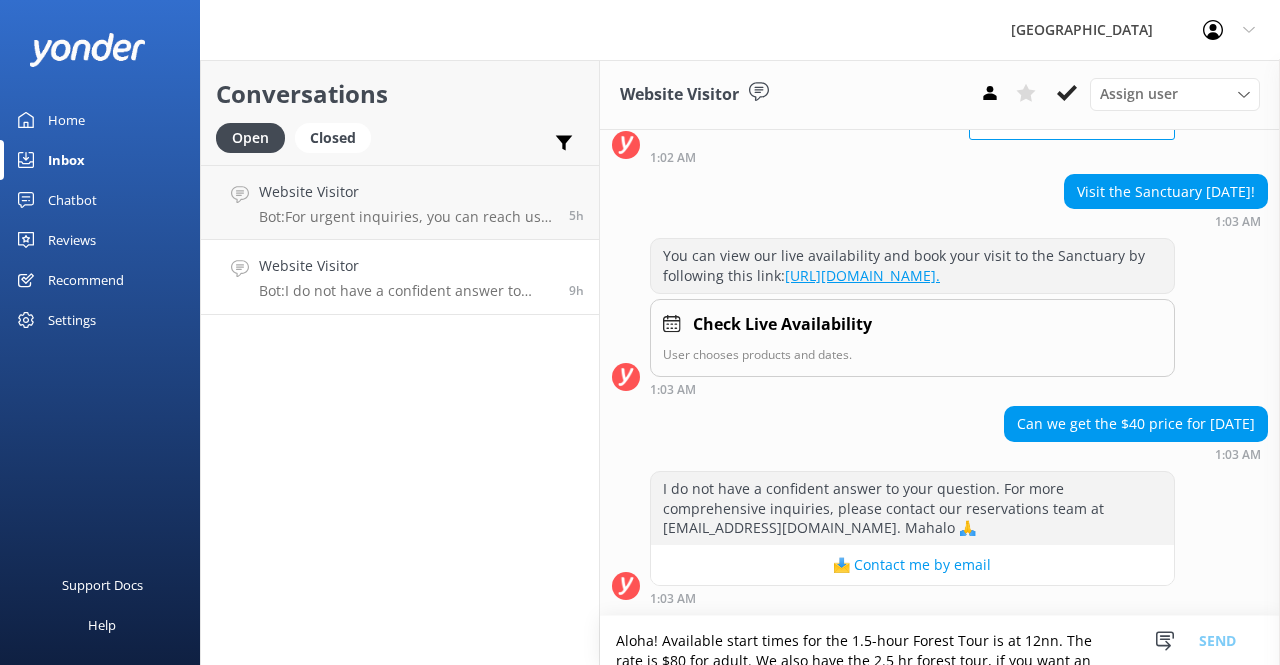 scroll, scrollTop: 52, scrollLeft: 0, axis: vertical 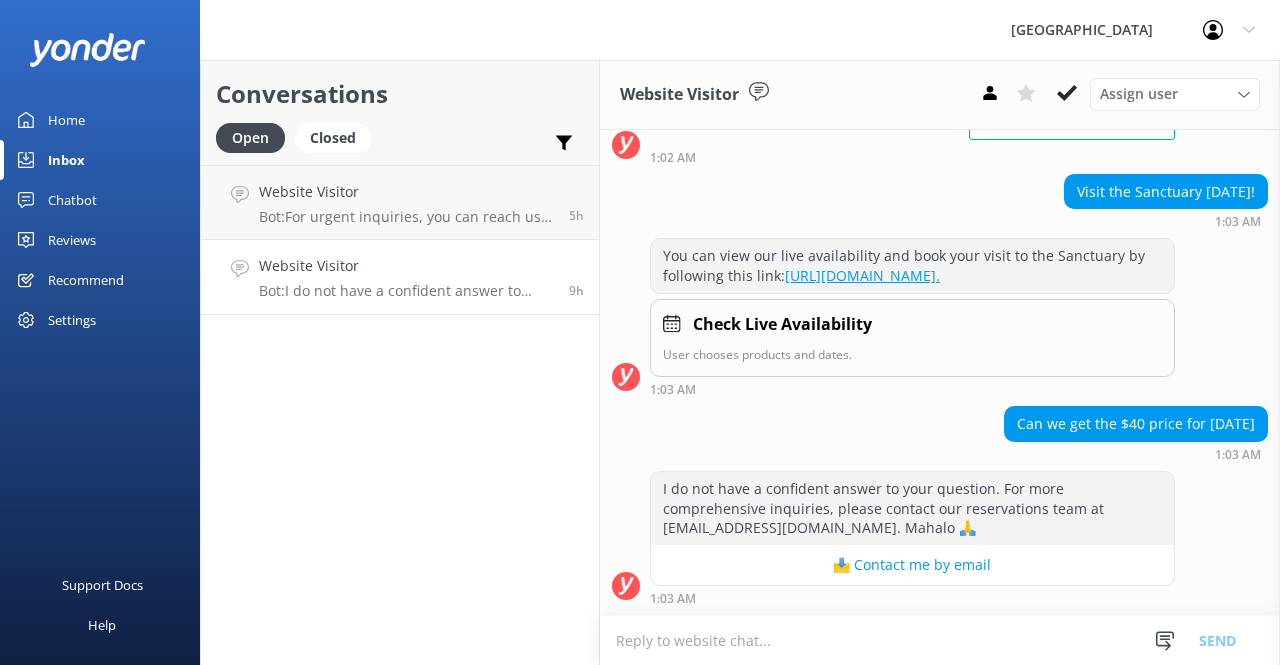 paste on "Aloha! Available start times for the 1.5-hour Forest Tour is at 12nn. The rate is $80 for adult. We also have the 2.5 hr forest tour, if you want an earlier time, this is at 9am for $120. The longer tour is a different route, a little less than 1 mile allowing for deep immersion and connection with the forest. We offer two options for people who have time limitations, mobility issues, young children - things of that nature.
See which experiences align best with your interests and timing. Let me know if you have any other questions." 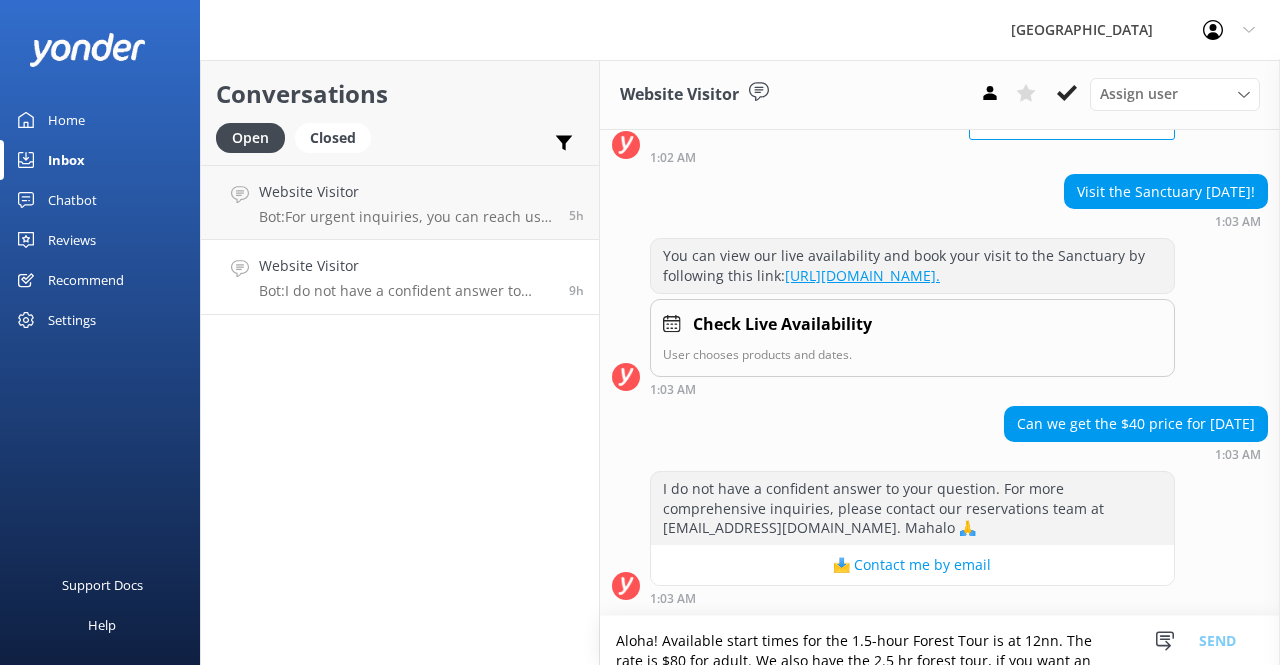 scroll, scrollTop: 52, scrollLeft: 0, axis: vertical 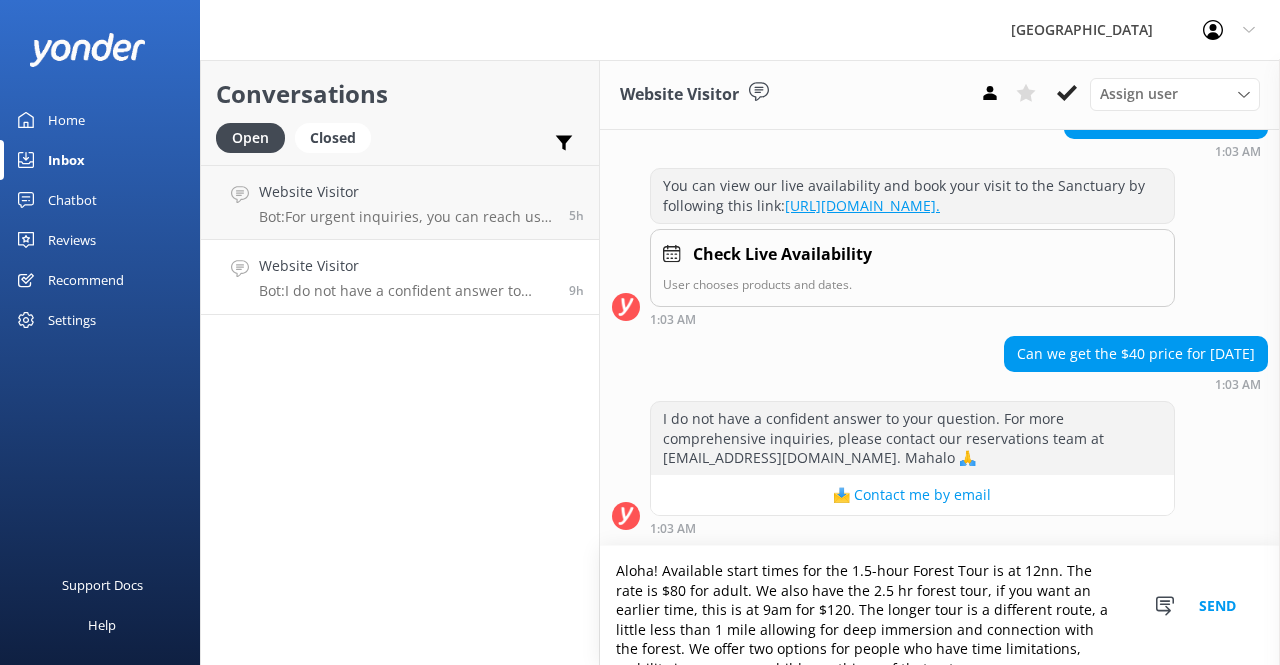 drag, startPoint x: 661, startPoint y: 568, endPoint x: 813, endPoint y: 579, distance: 152.3975 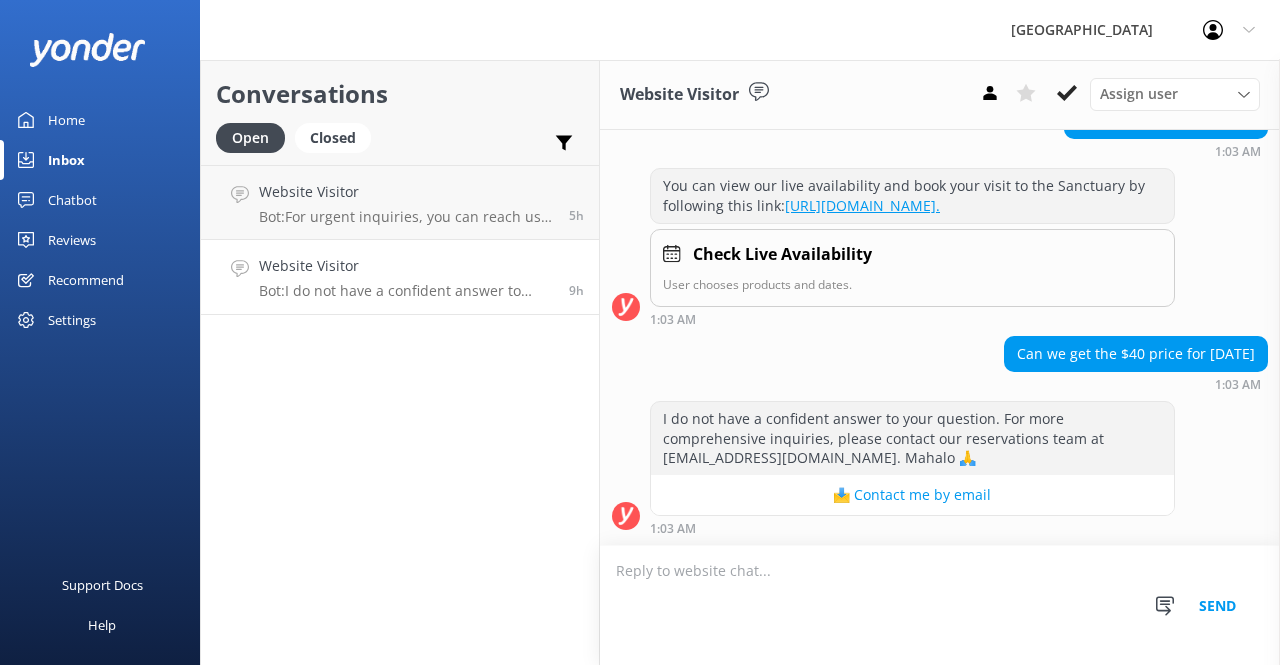 scroll, scrollTop: 0, scrollLeft: 0, axis: both 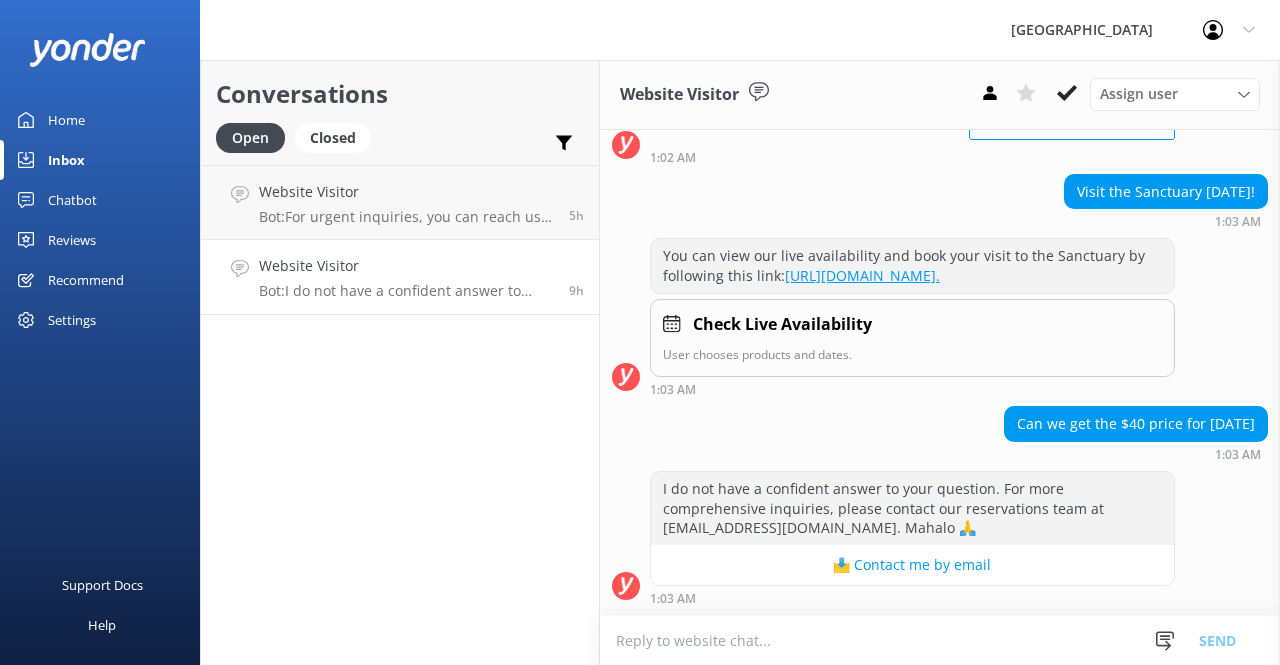click at bounding box center [940, 640] 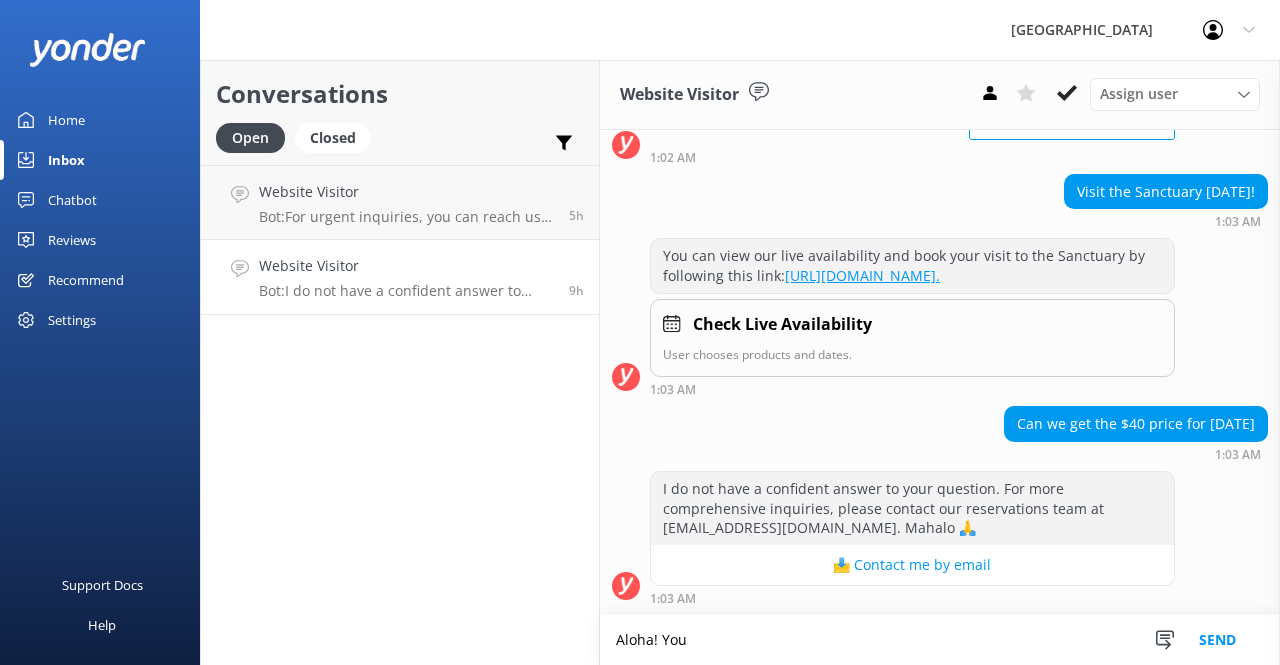 drag, startPoint x: 731, startPoint y: 645, endPoint x: 570, endPoint y: 615, distance: 163.77118 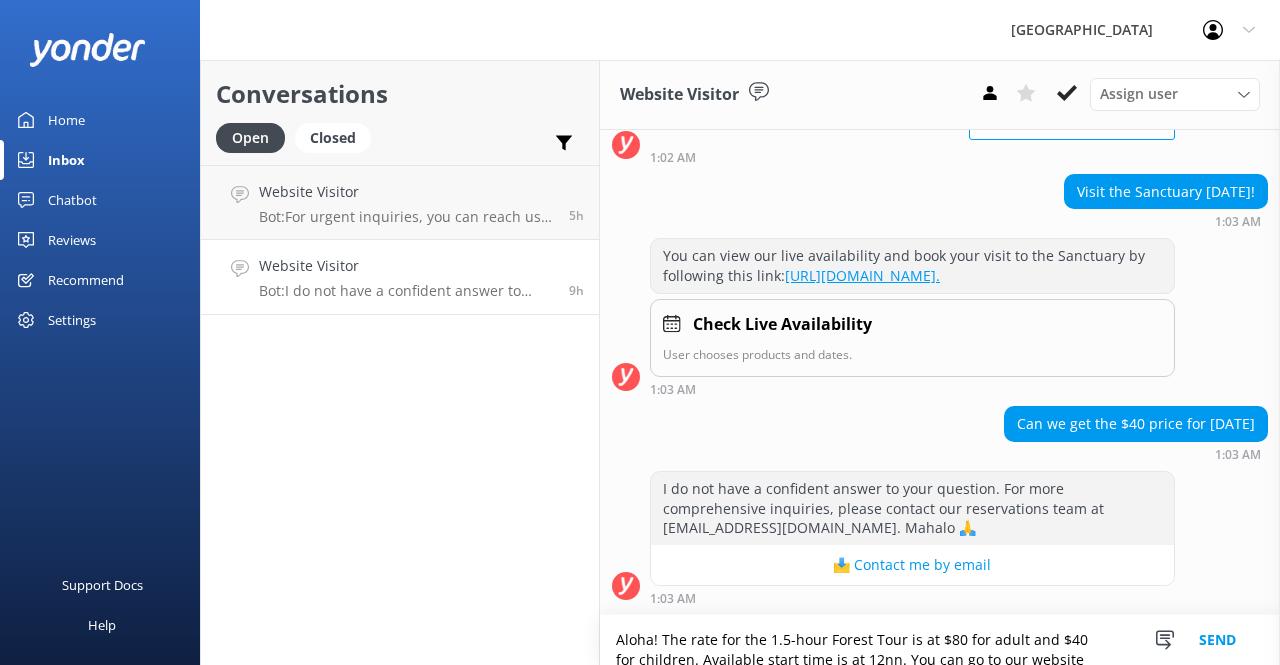 scroll, scrollTop: 32, scrollLeft: 0, axis: vertical 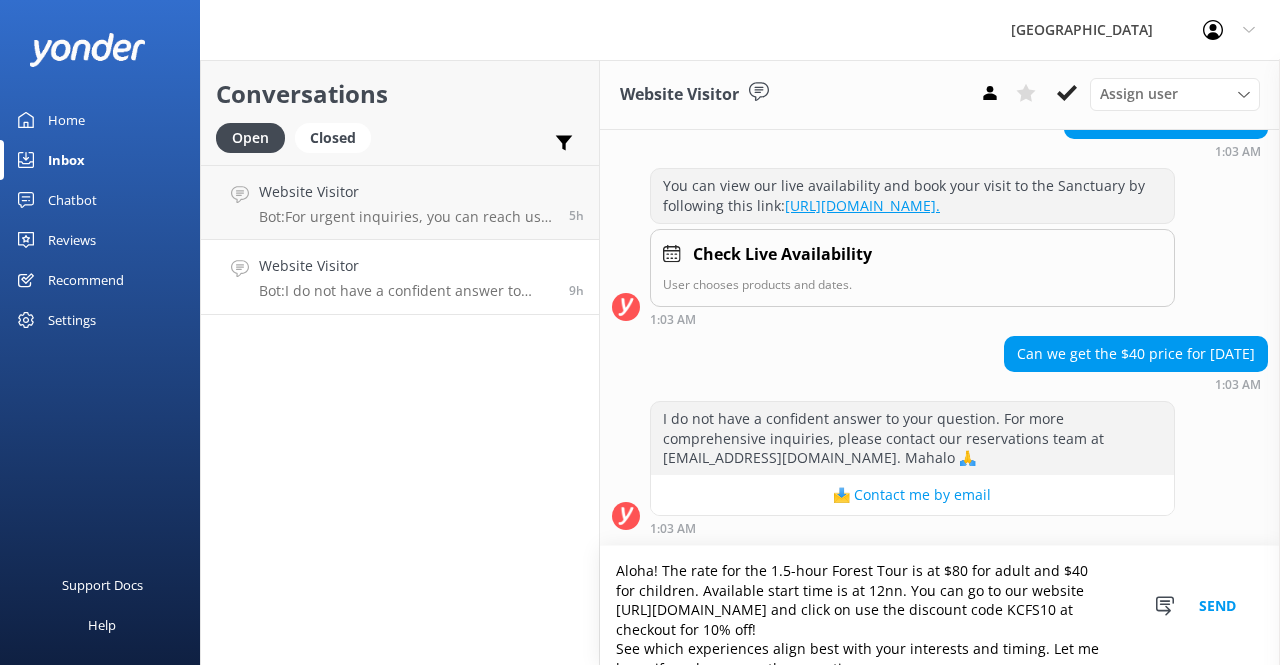 click on "Aloha! The rate for the 1.5-hour Forest Tour is at $80 for adult and $40 for children. Available start time is at 12nn. You can go to our website [URL][DOMAIN_NAME] and click on use the discount code KCFS10 at checkout for 10% off!
See which experiences align best with your interests and timing. Let me know if you have any other questions." at bounding box center (940, 605) 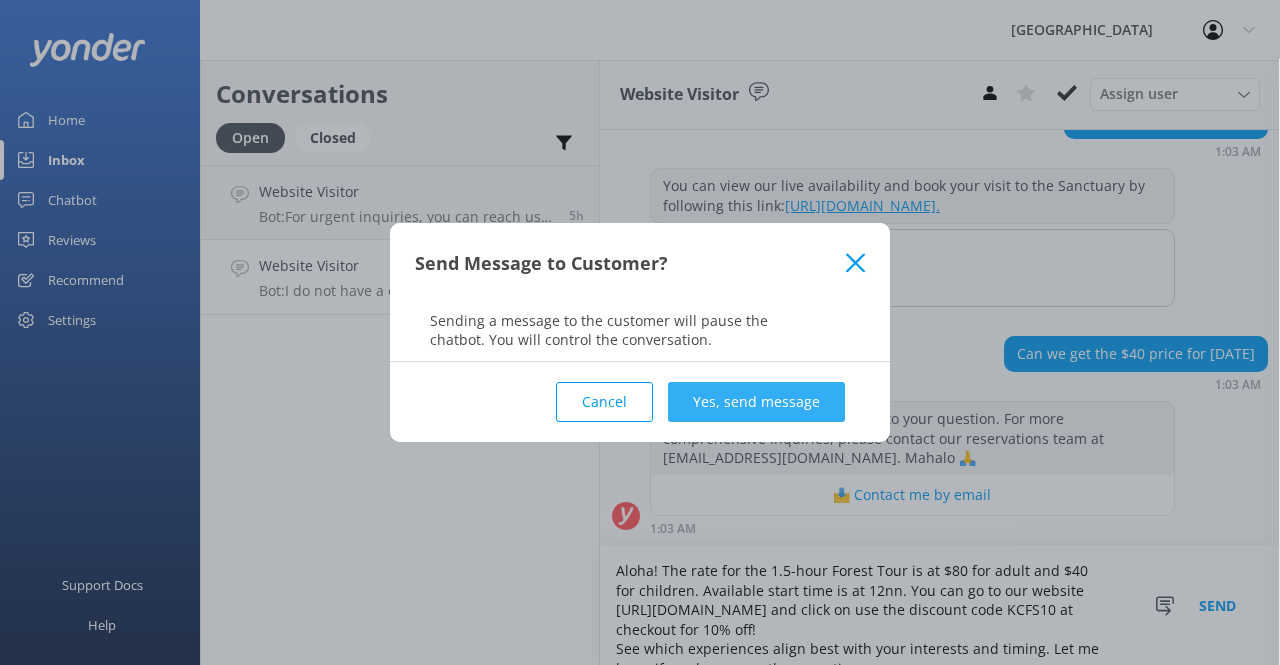 type on "Aloha! The rate for the 1.5-hour Forest Tour is at $80 for adult and $40 for children. Available start time is at 12nn. You can go to our website [URL][DOMAIN_NAME] and click on use the discount code KCFS10 at checkout for 10% off!
See which experiences align best with your interests and timing. Let me know if you have any other questions." 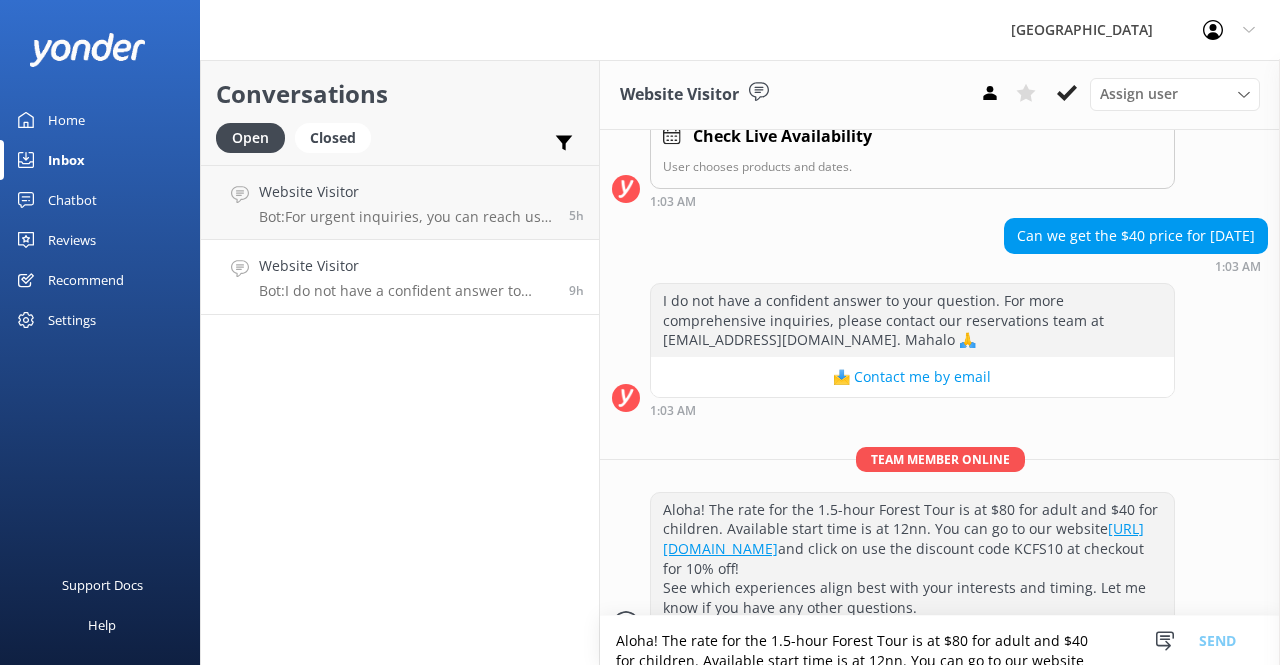 scroll, scrollTop: 487, scrollLeft: 0, axis: vertical 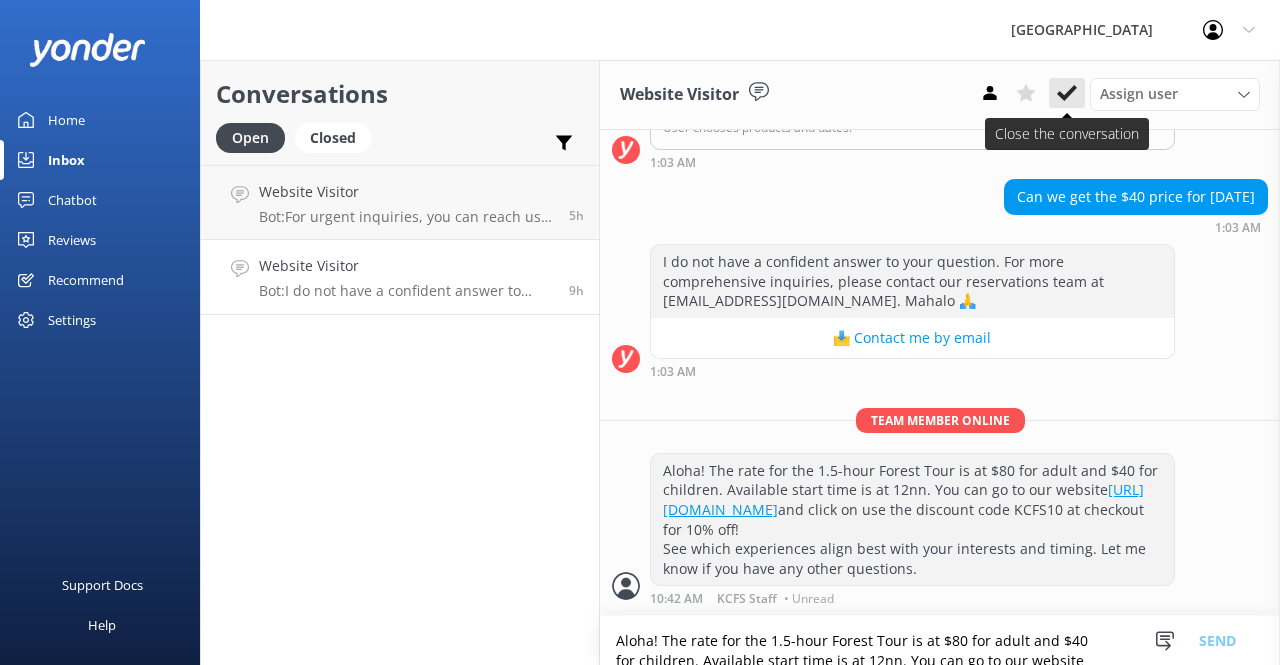 click at bounding box center [1067, 93] 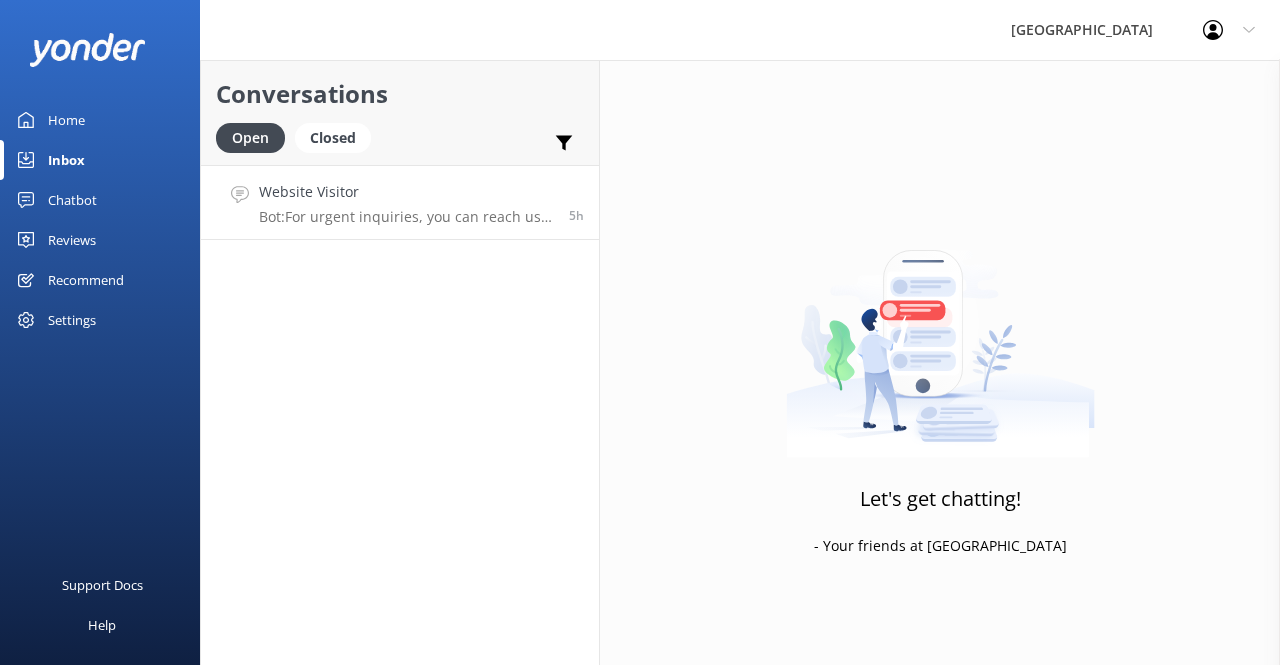 click on "Website Visitor Bot:  For urgent inquiries, you can reach us by calling [PHONE_NUMBER]. 5h" at bounding box center [400, 202] 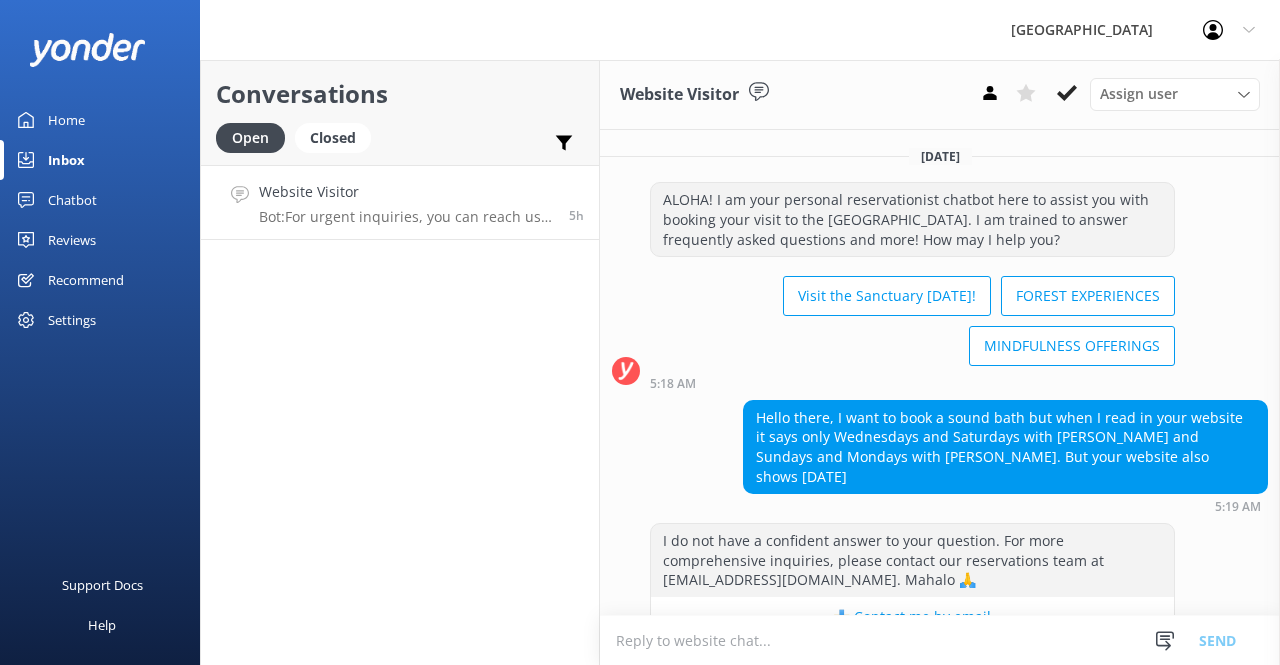 scroll, scrollTop: 197, scrollLeft: 0, axis: vertical 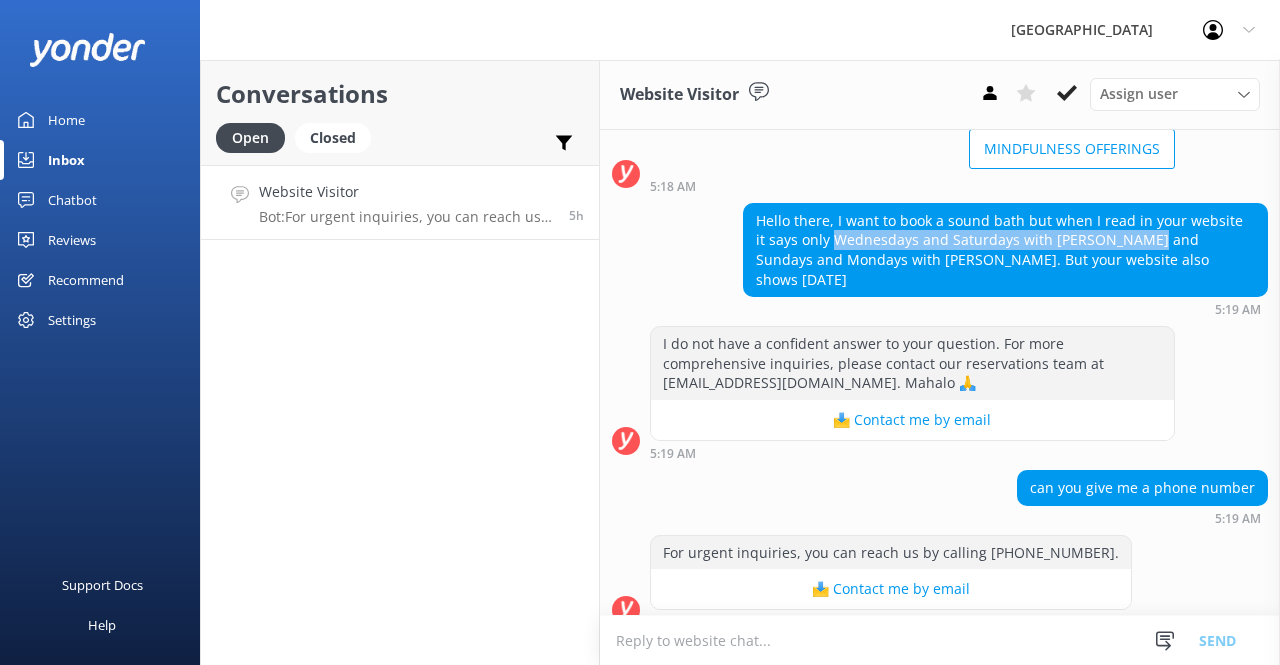 drag, startPoint x: 817, startPoint y: 240, endPoint x: 1131, endPoint y: 243, distance: 314.01434 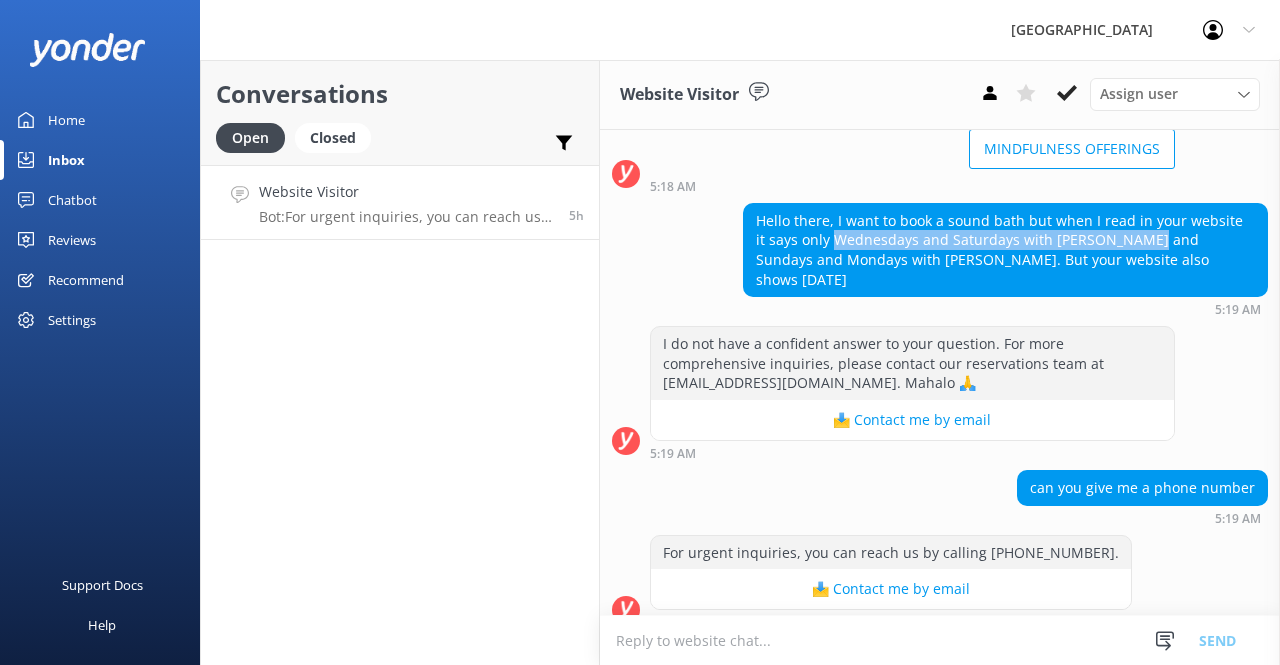 drag, startPoint x: 1075, startPoint y: 98, endPoint x: 1038, endPoint y: 291, distance: 196.51463 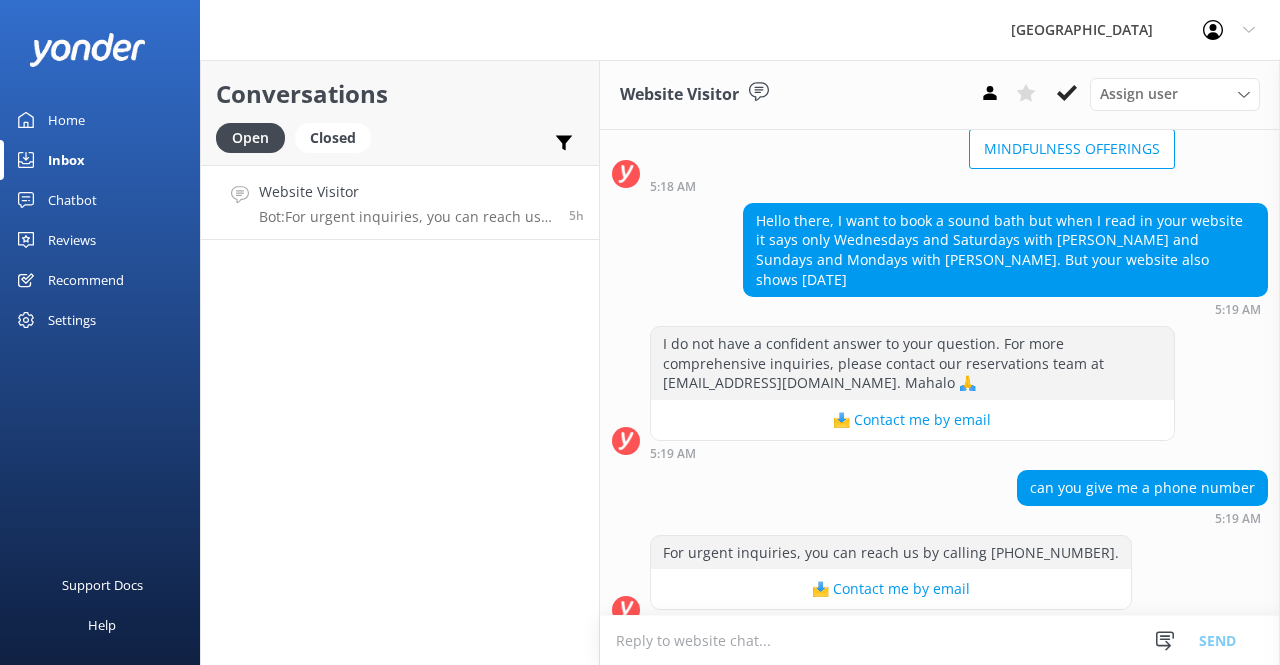 click at bounding box center [940, 640] 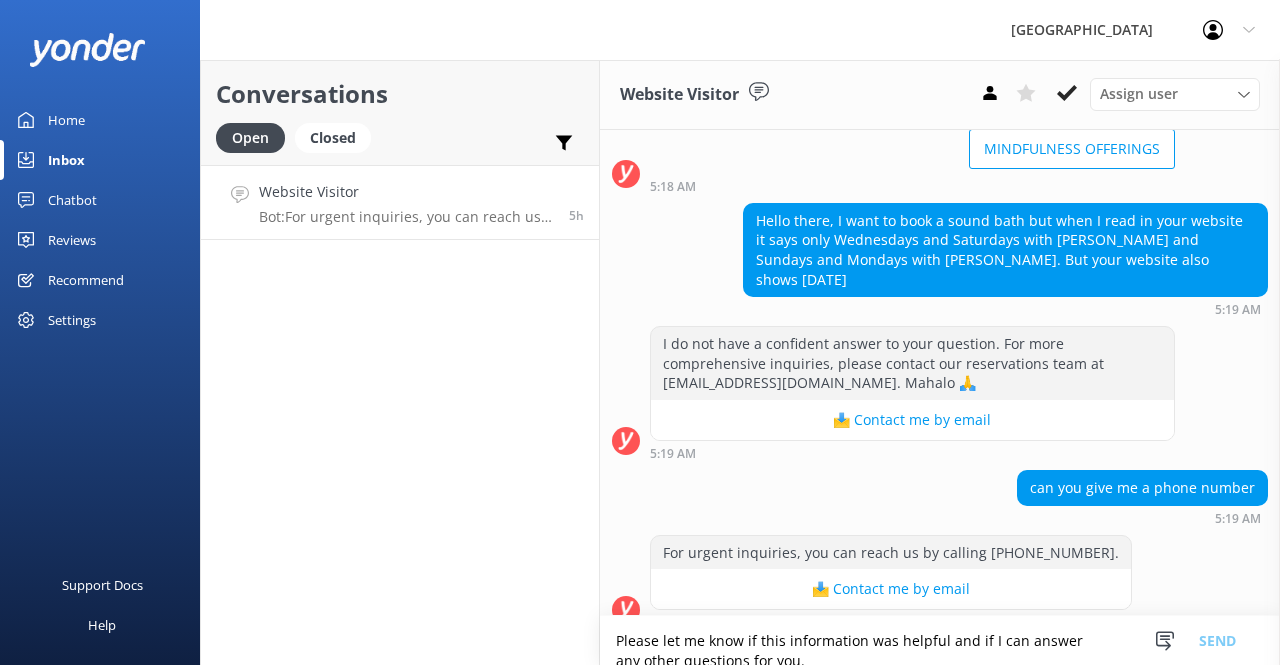 scroll, scrollTop: 4, scrollLeft: 0, axis: vertical 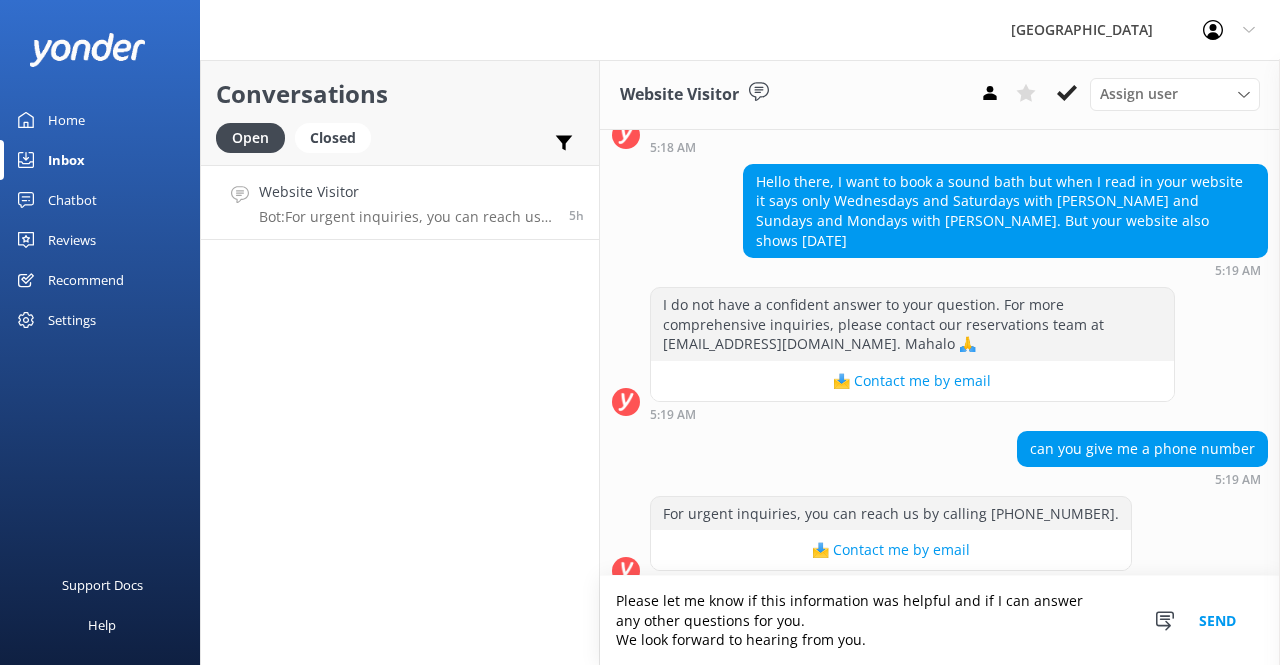 type on "Please let me know if this information was helpful and if I can answer any other questions for you.
We look forward to hearing from you." 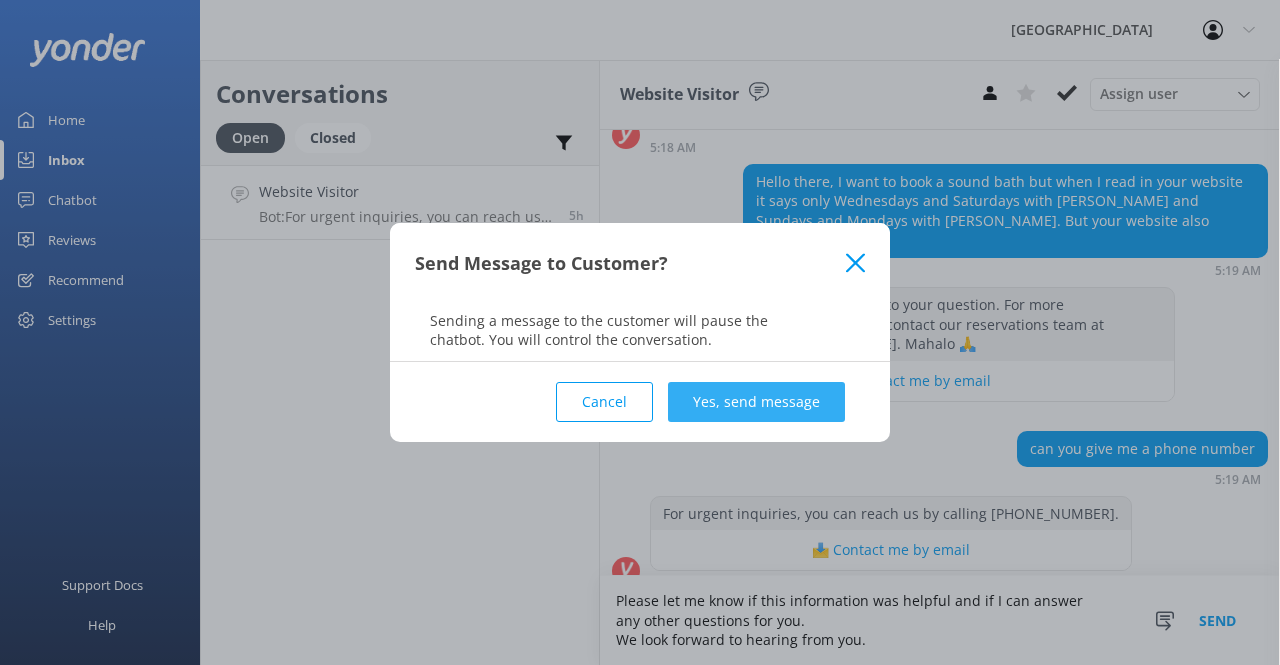 click on "Yes, send message" at bounding box center (756, 402) 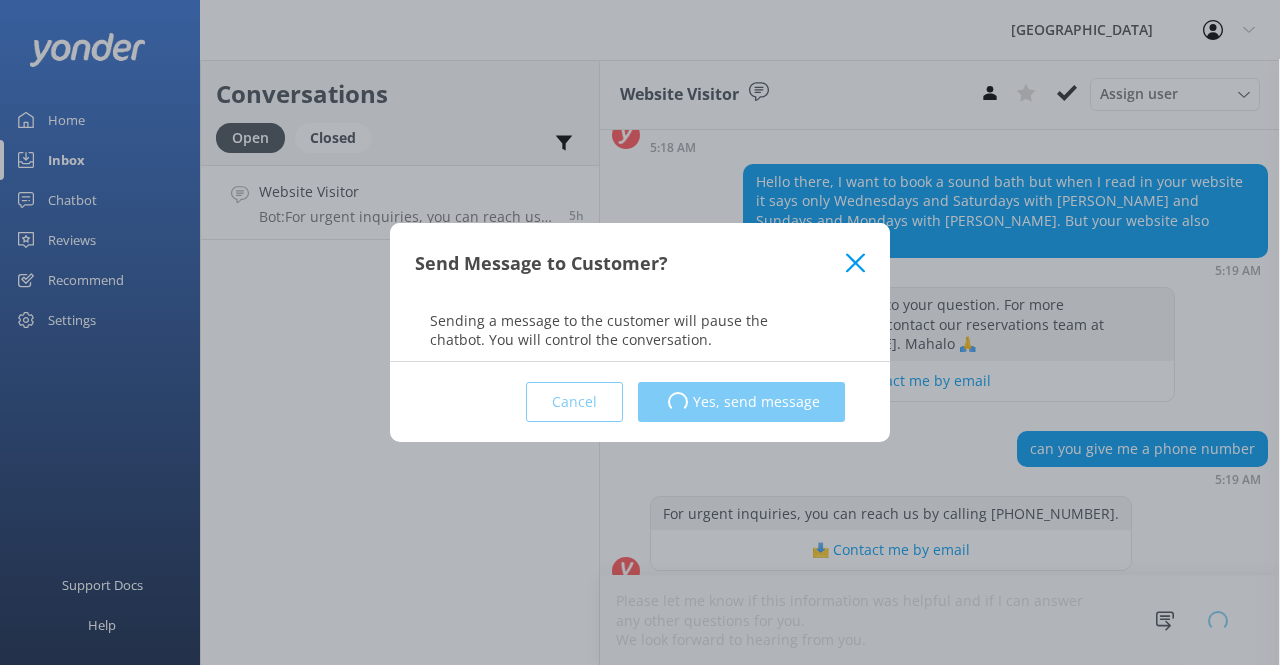 scroll, scrollTop: 0, scrollLeft: 0, axis: both 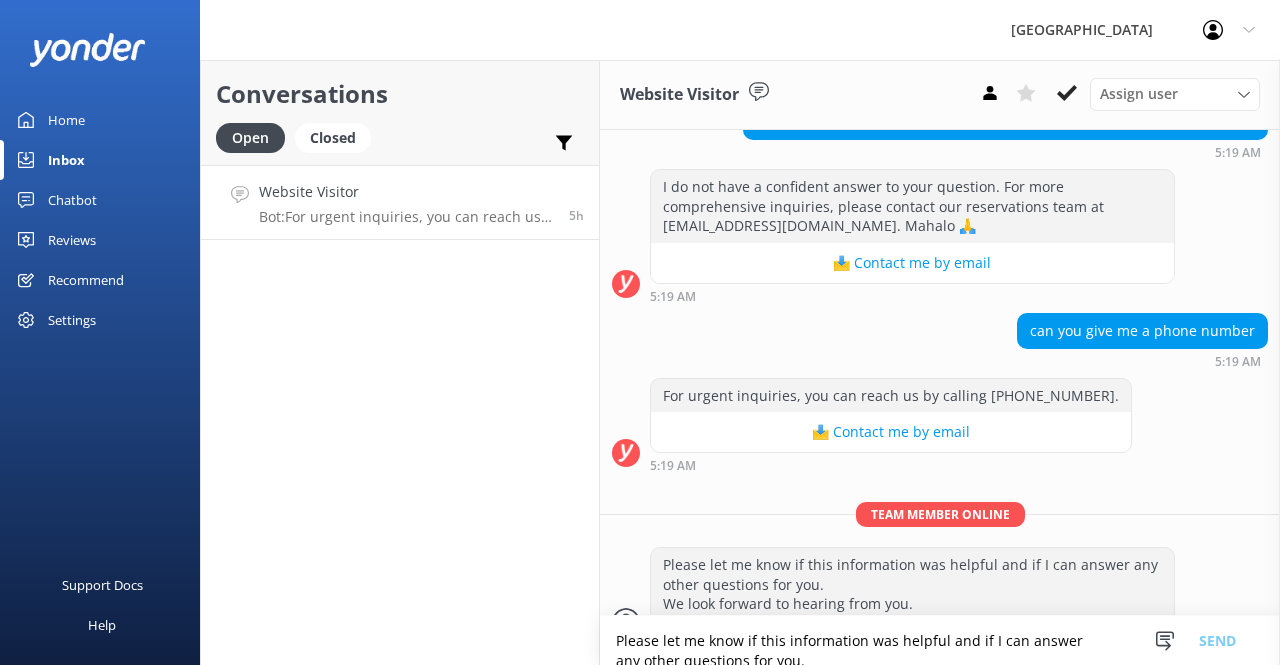 click on "Reviews" at bounding box center [72, 240] 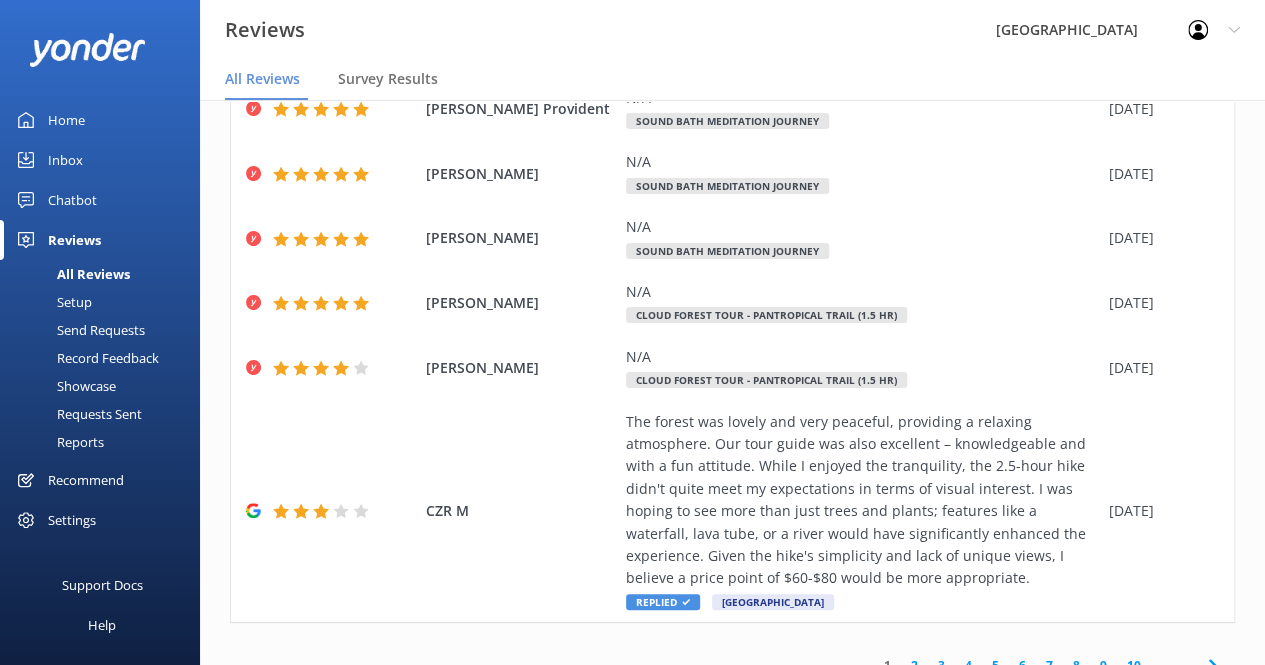 scroll, scrollTop: 545, scrollLeft: 0, axis: vertical 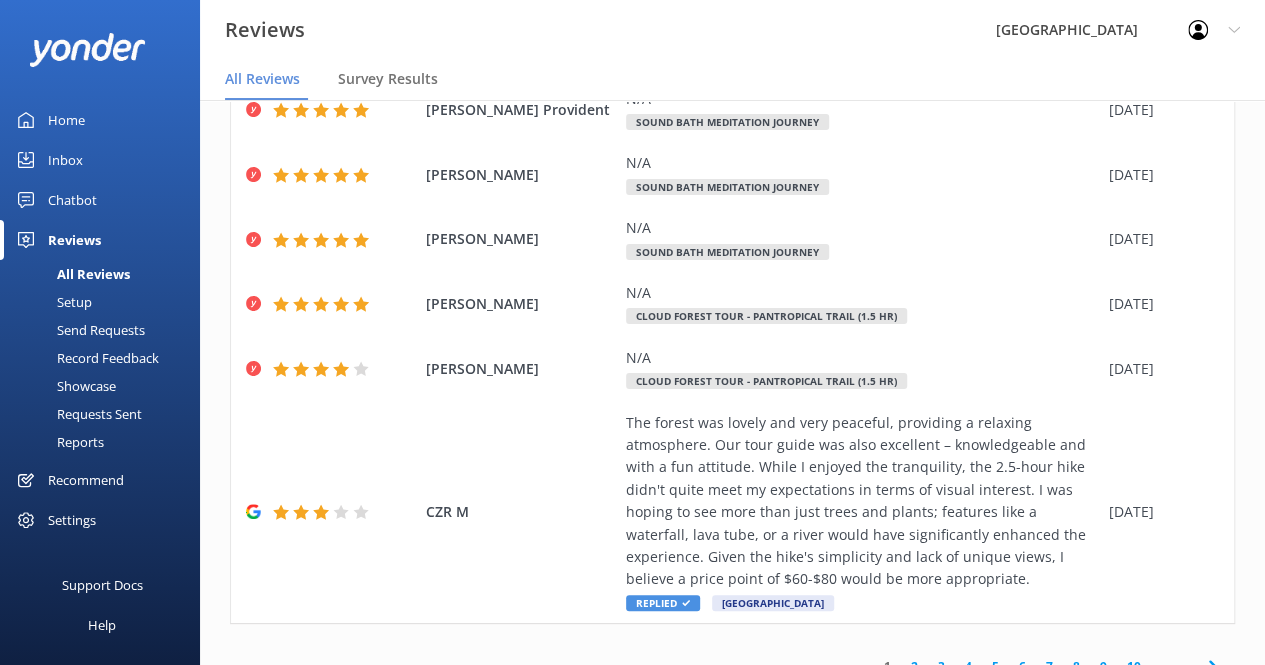 click on "2" at bounding box center [914, 666] 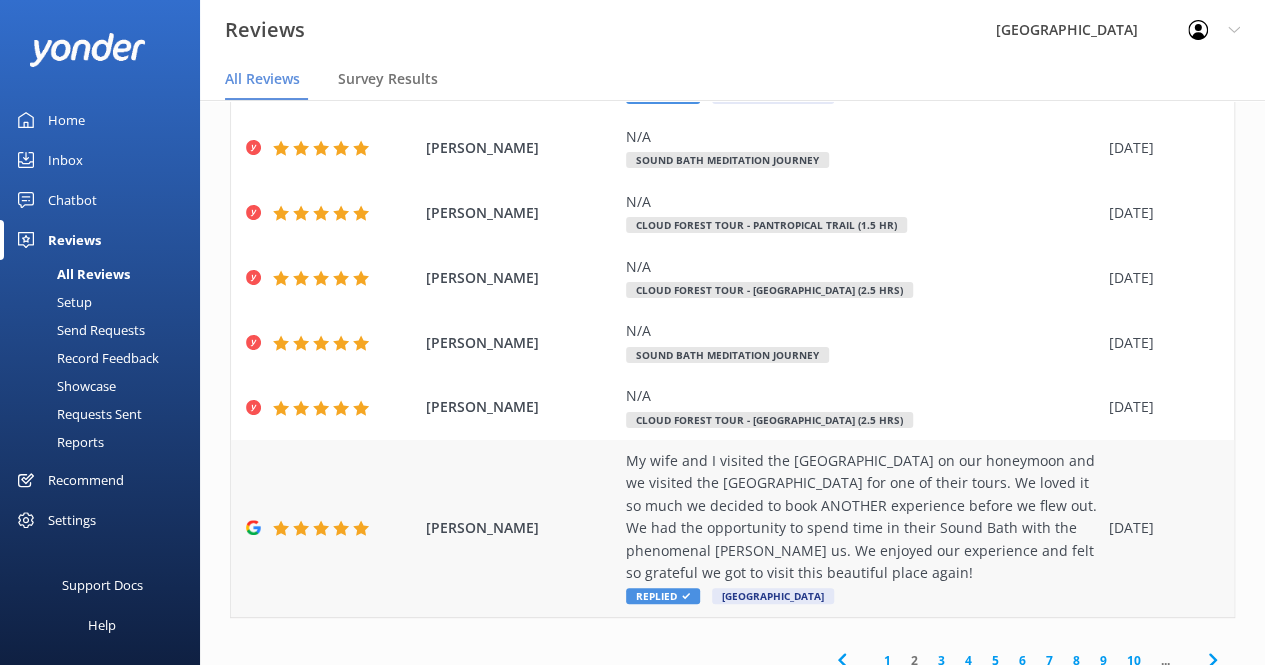 scroll, scrollTop: 545, scrollLeft: 0, axis: vertical 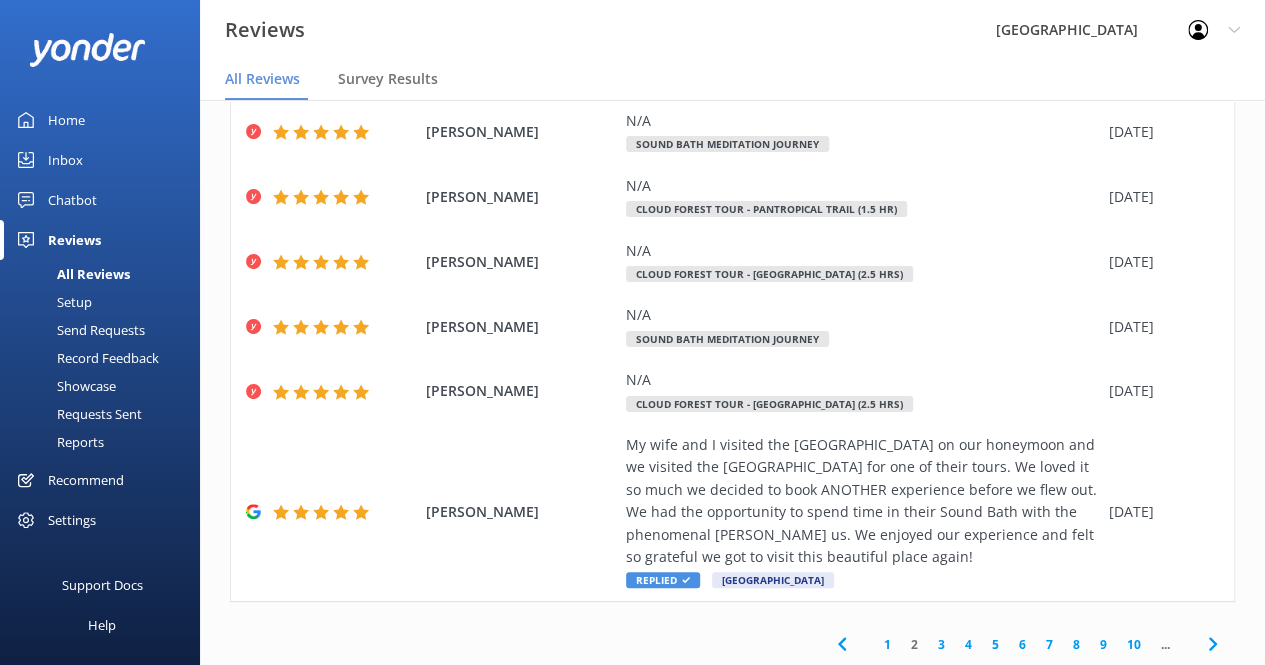 click on "1" at bounding box center [887, 644] 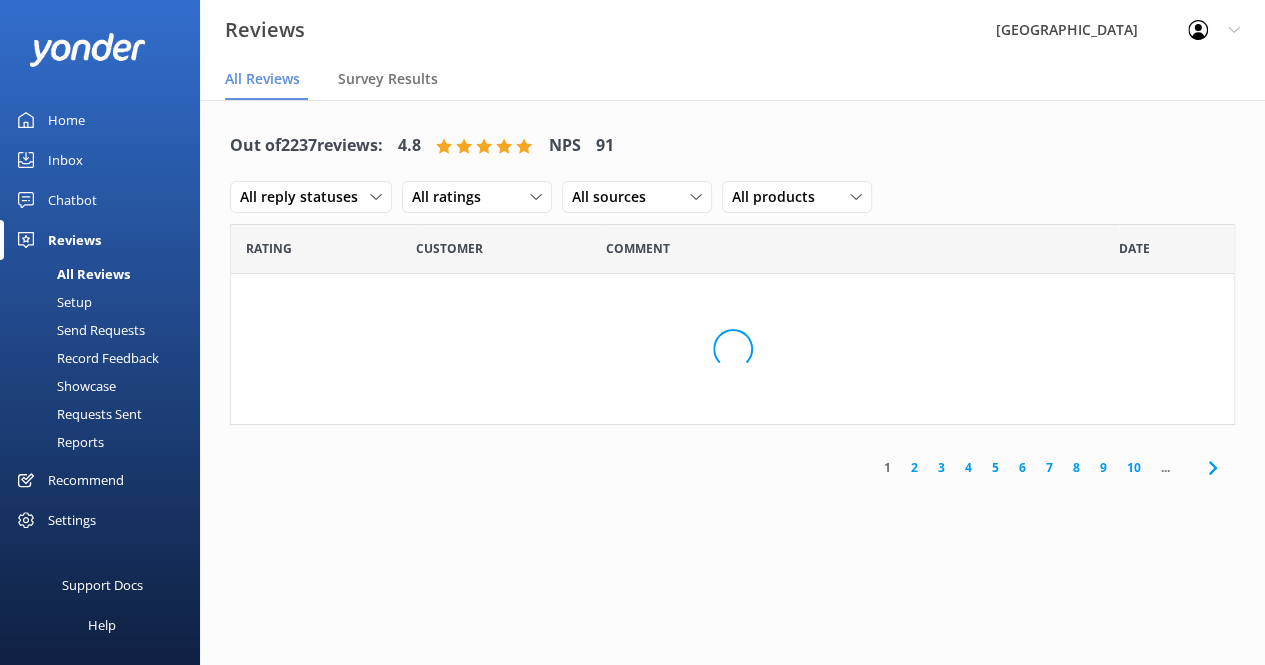 scroll, scrollTop: 0, scrollLeft: 0, axis: both 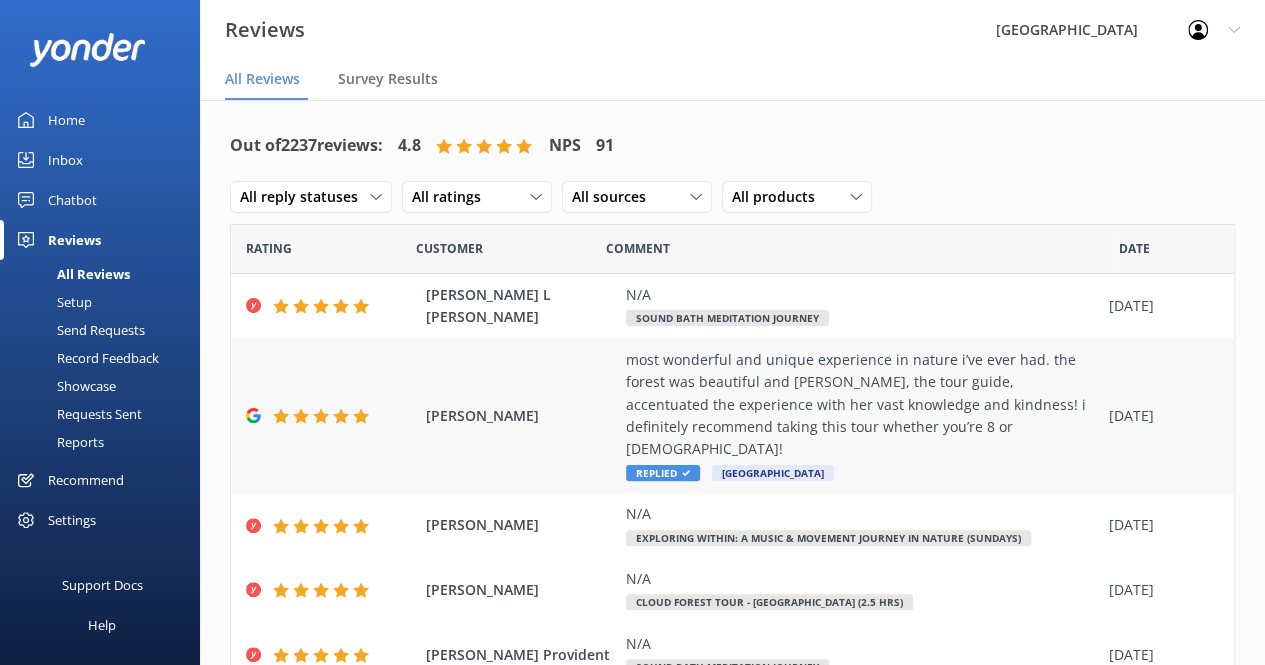 click on "most wonderful and unique experience in nature i’ve ever had. the forest was beautiful and [PERSON_NAME], the tour guide, accentuated the experience with her vast knowledge and kindness! i definitely recommend taking this tour whether you’re 8 or [DEMOGRAPHIC_DATA]!" at bounding box center (862, 405) 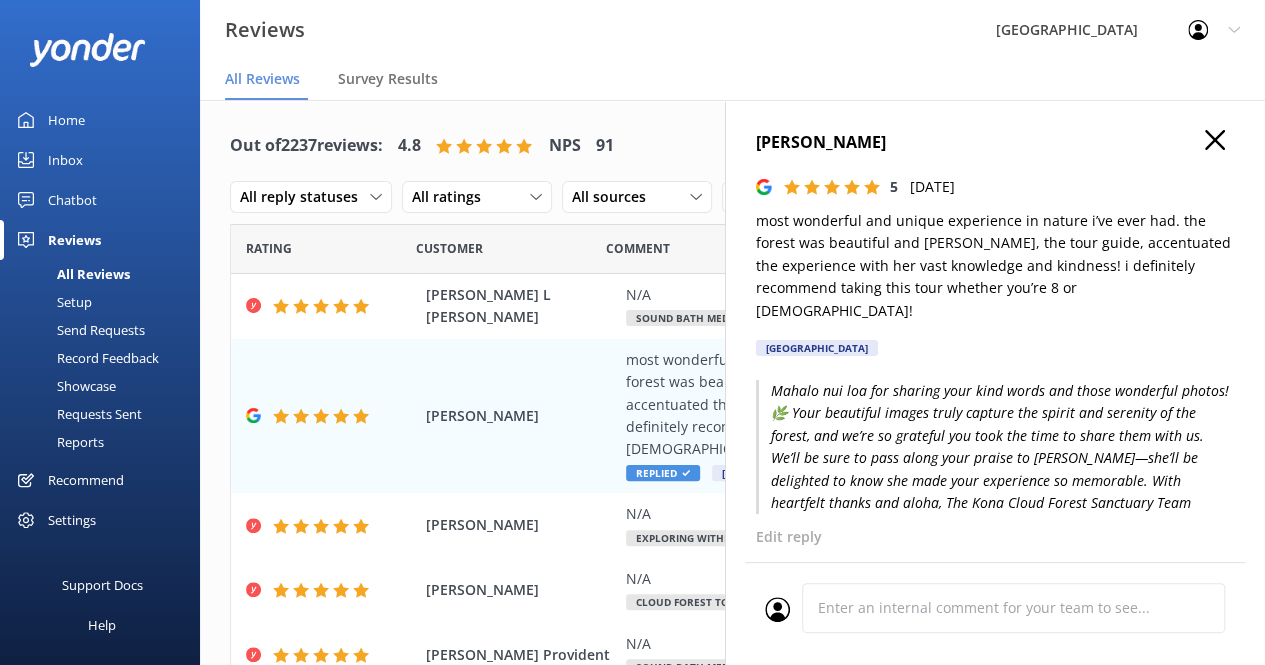 click 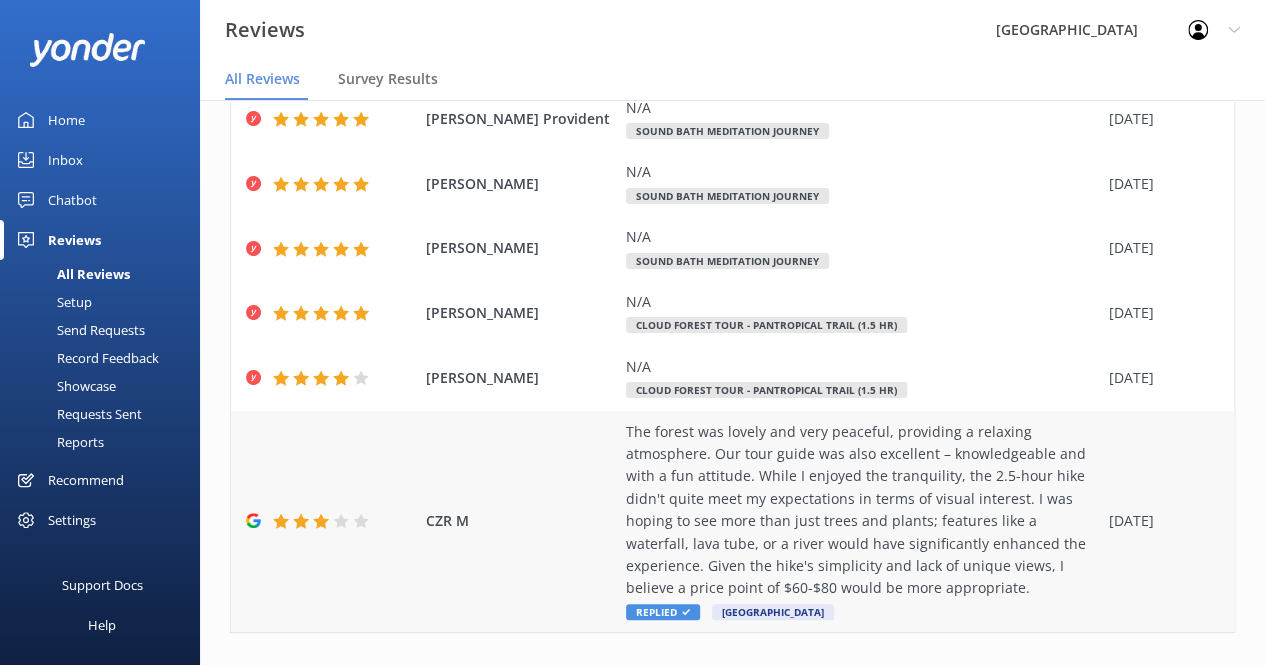 scroll, scrollTop: 537, scrollLeft: 0, axis: vertical 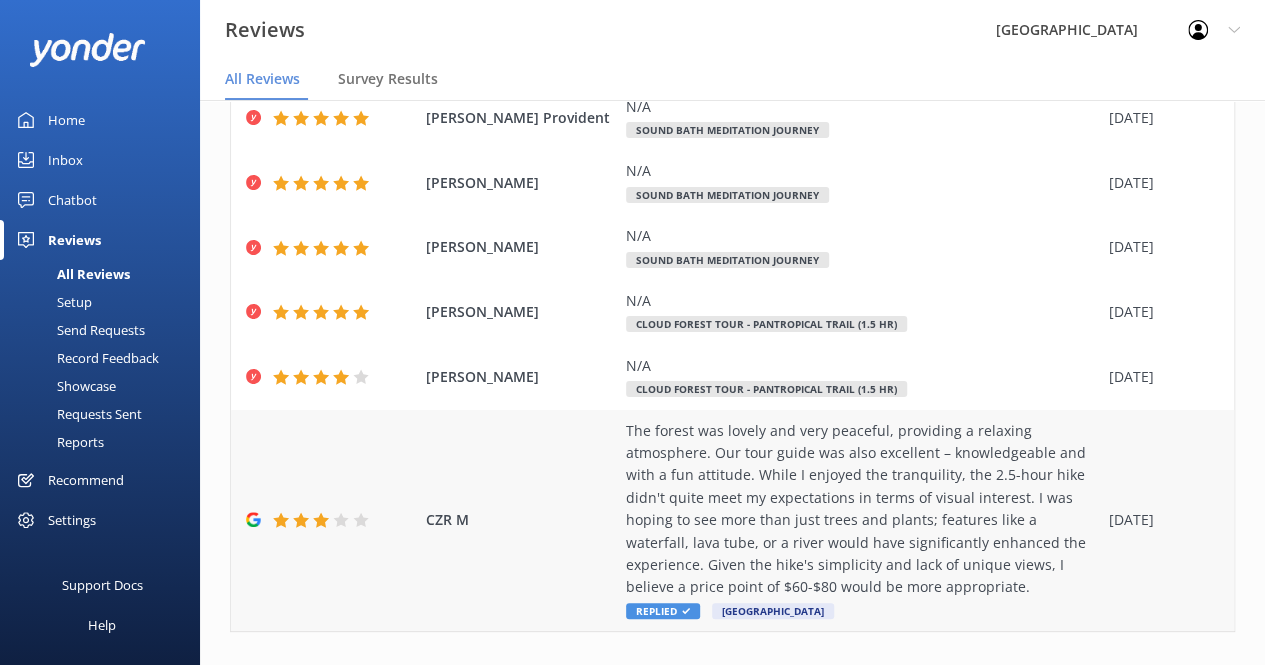 click on "The forest was lovely and very peaceful, providing a relaxing atmosphere. Our tour guide was also excellent – knowledgeable and with a fun attitude. While I enjoyed the tranquility, the 2.5-hour hike didn't quite meet my expectations in terms of visual interest. I was hoping to see more than just trees and plants; features like a waterfall, lava tube, or a river would have significantly enhanced the experience. Given the hike's simplicity and lack of unique views, I believe a price point of $60-$80 would be more appropriate." at bounding box center (862, 509) 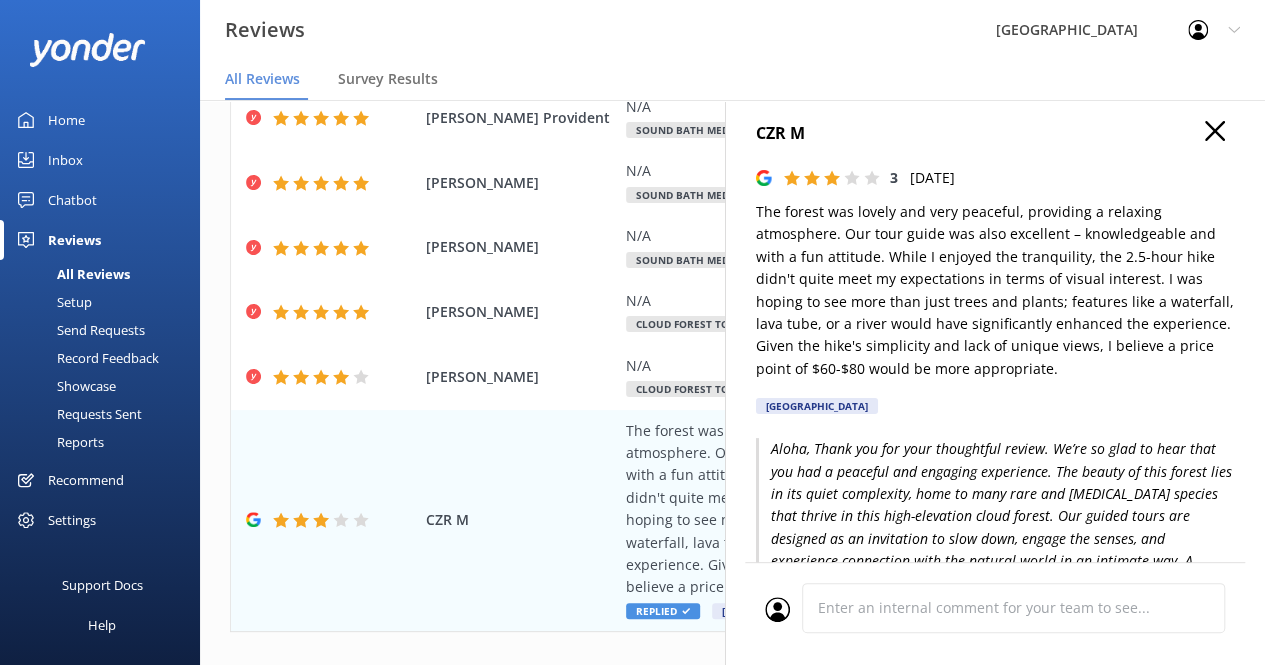 scroll, scrollTop: 0, scrollLeft: 0, axis: both 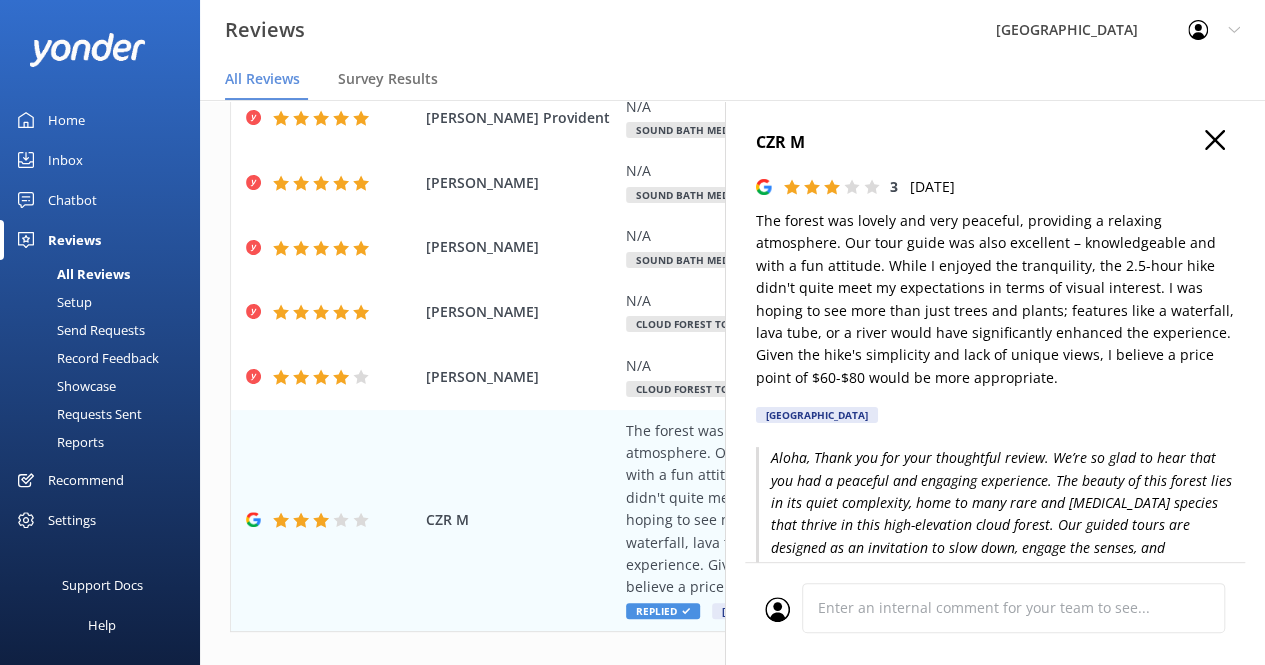 click 